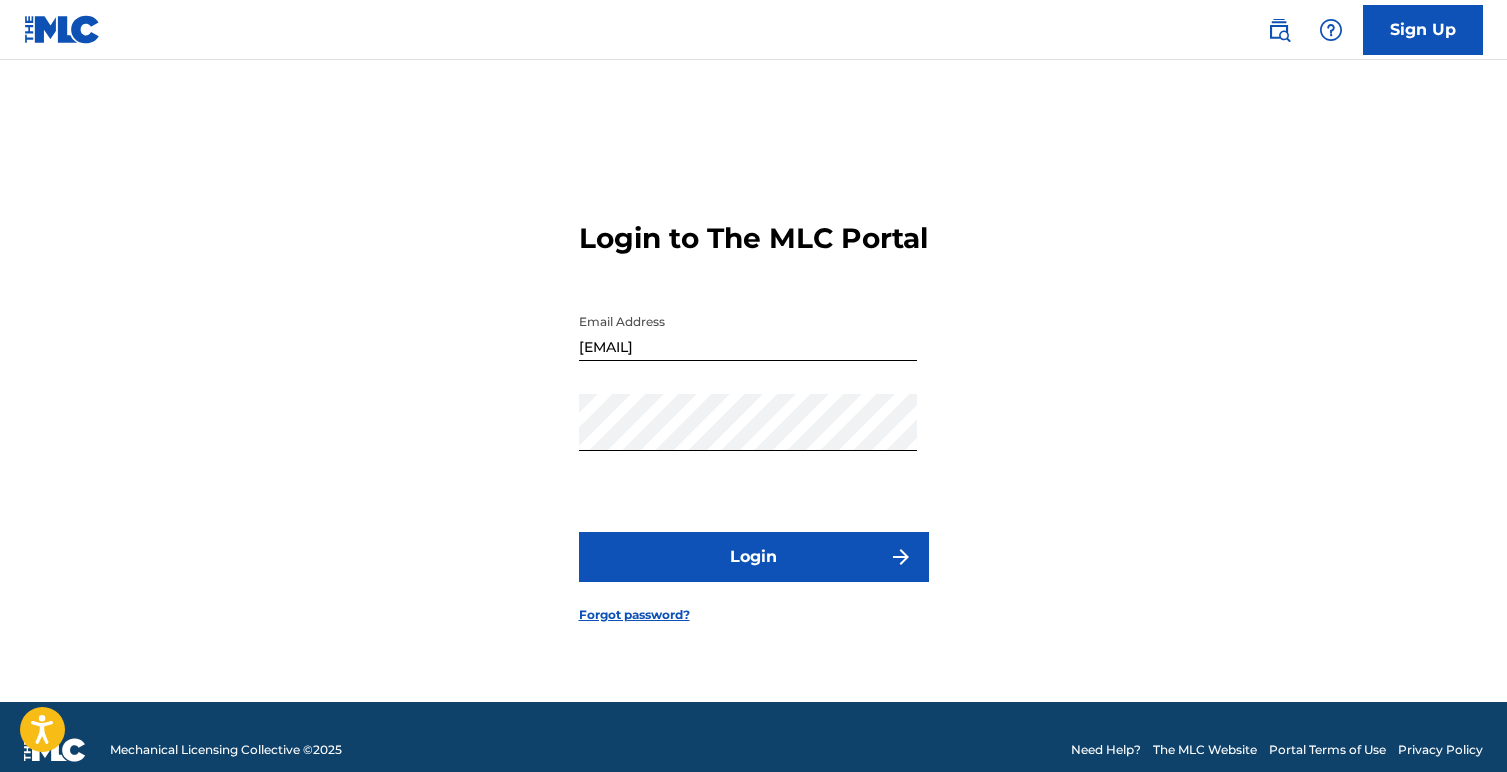 scroll, scrollTop: 0, scrollLeft: 0, axis: both 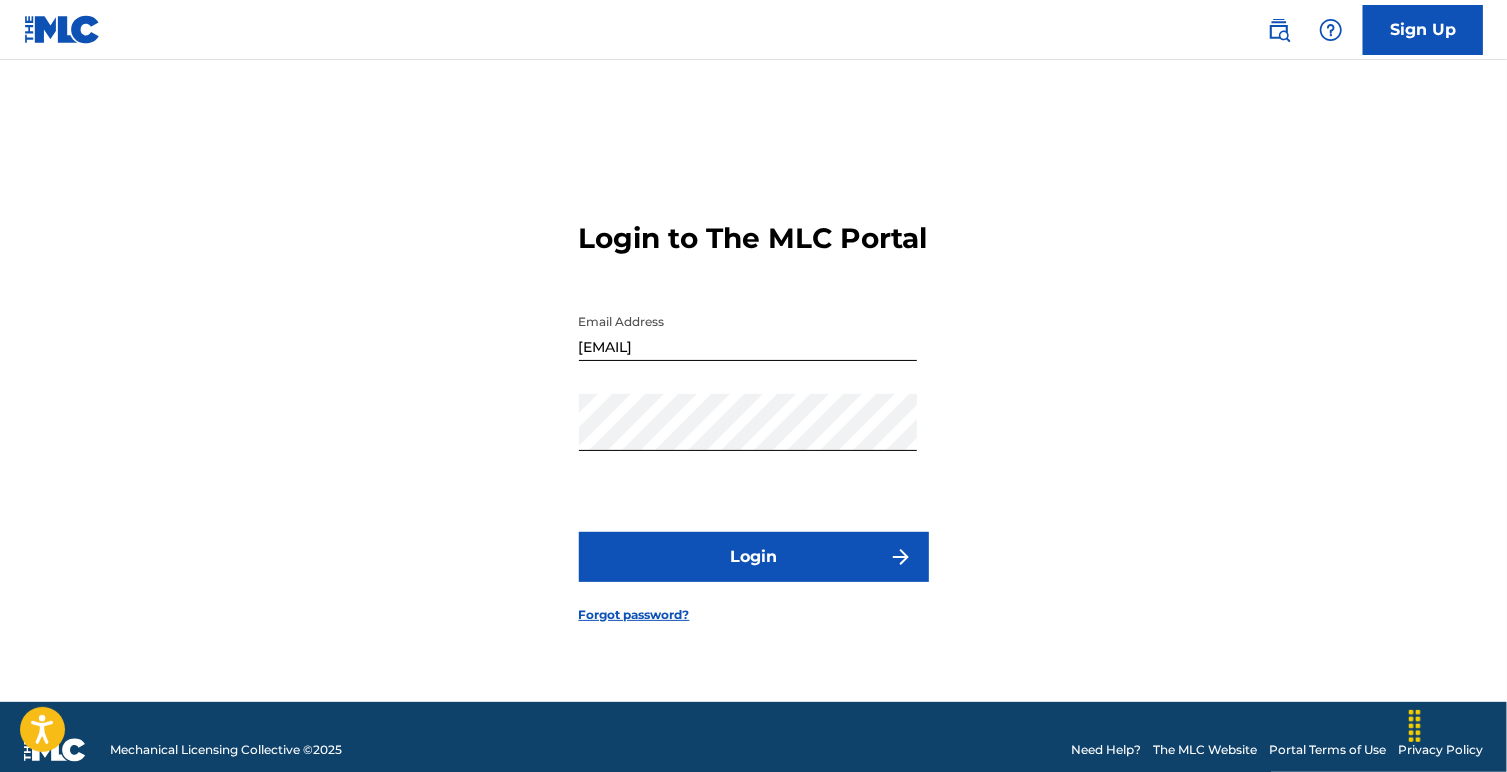 click on "Login" at bounding box center (754, 557) 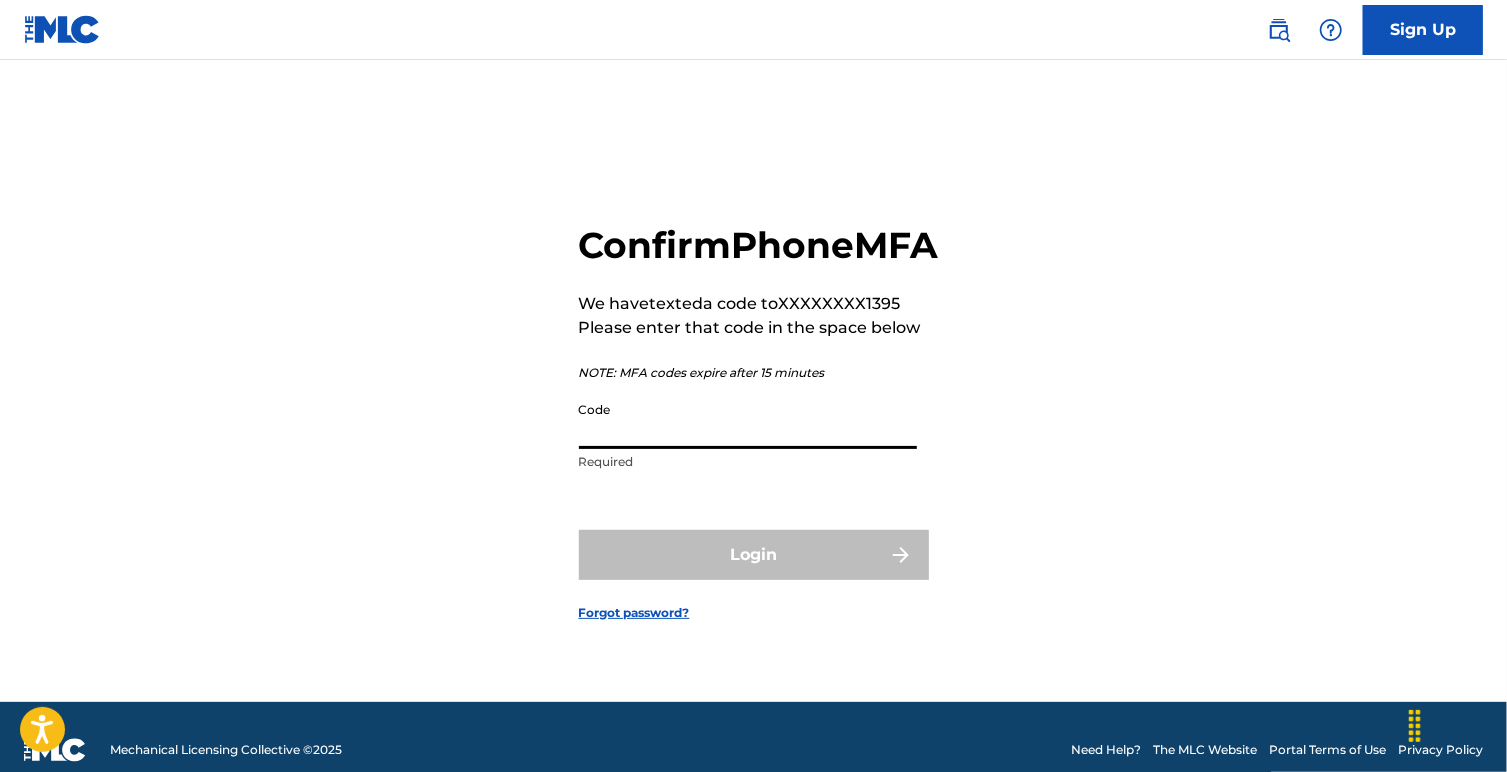 click on "Code" at bounding box center [748, 420] 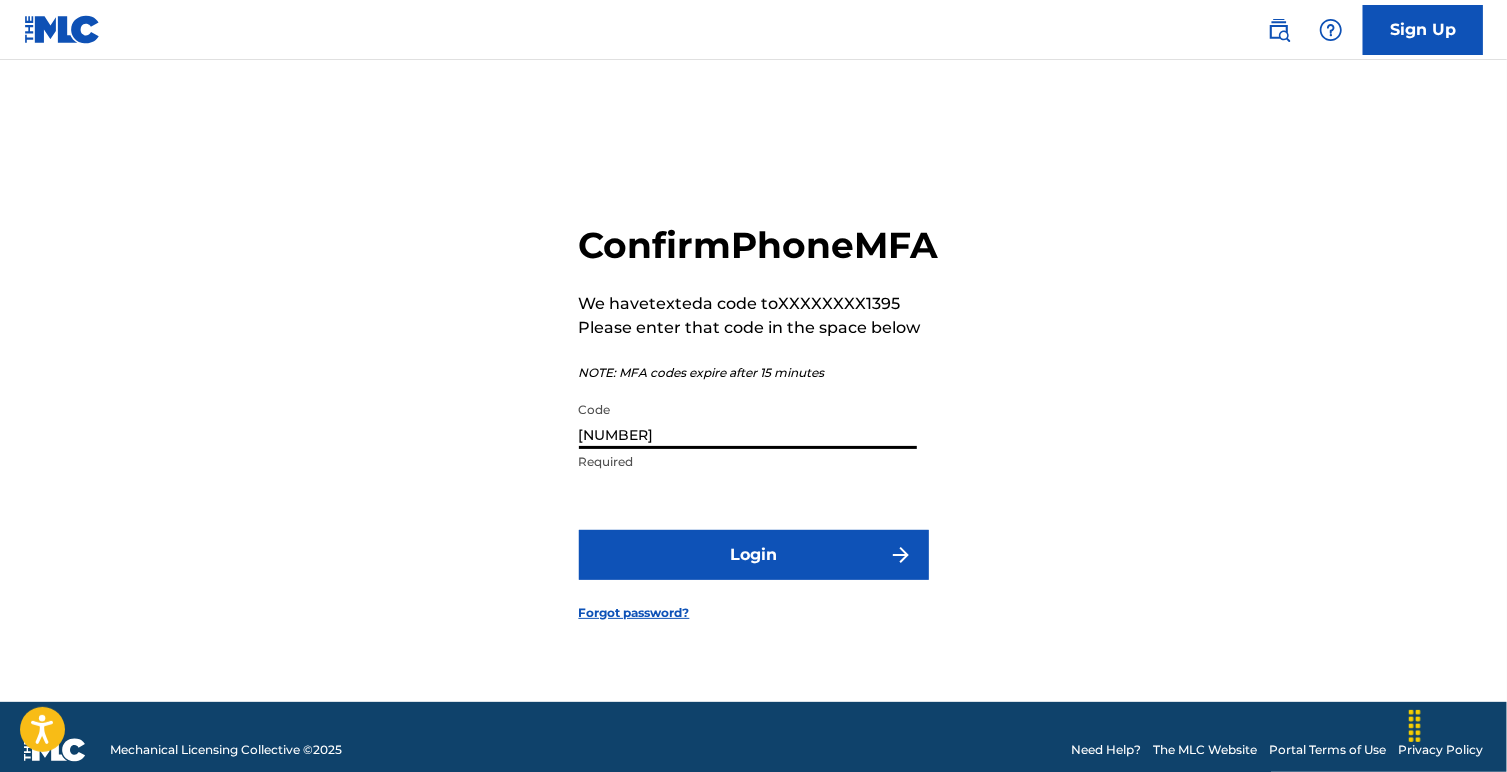 type on "[NUMBER]" 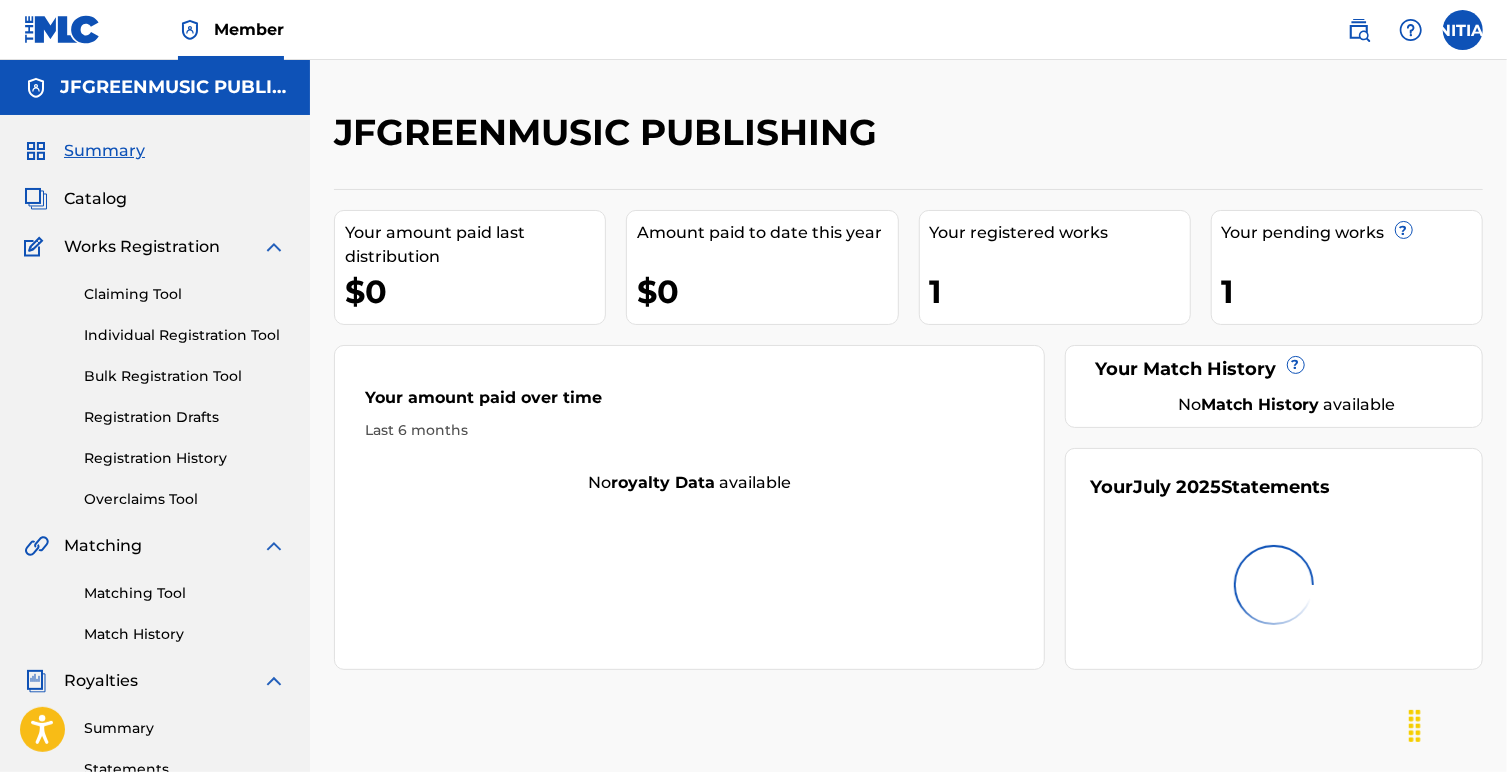 scroll, scrollTop: 0, scrollLeft: 0, axis: both 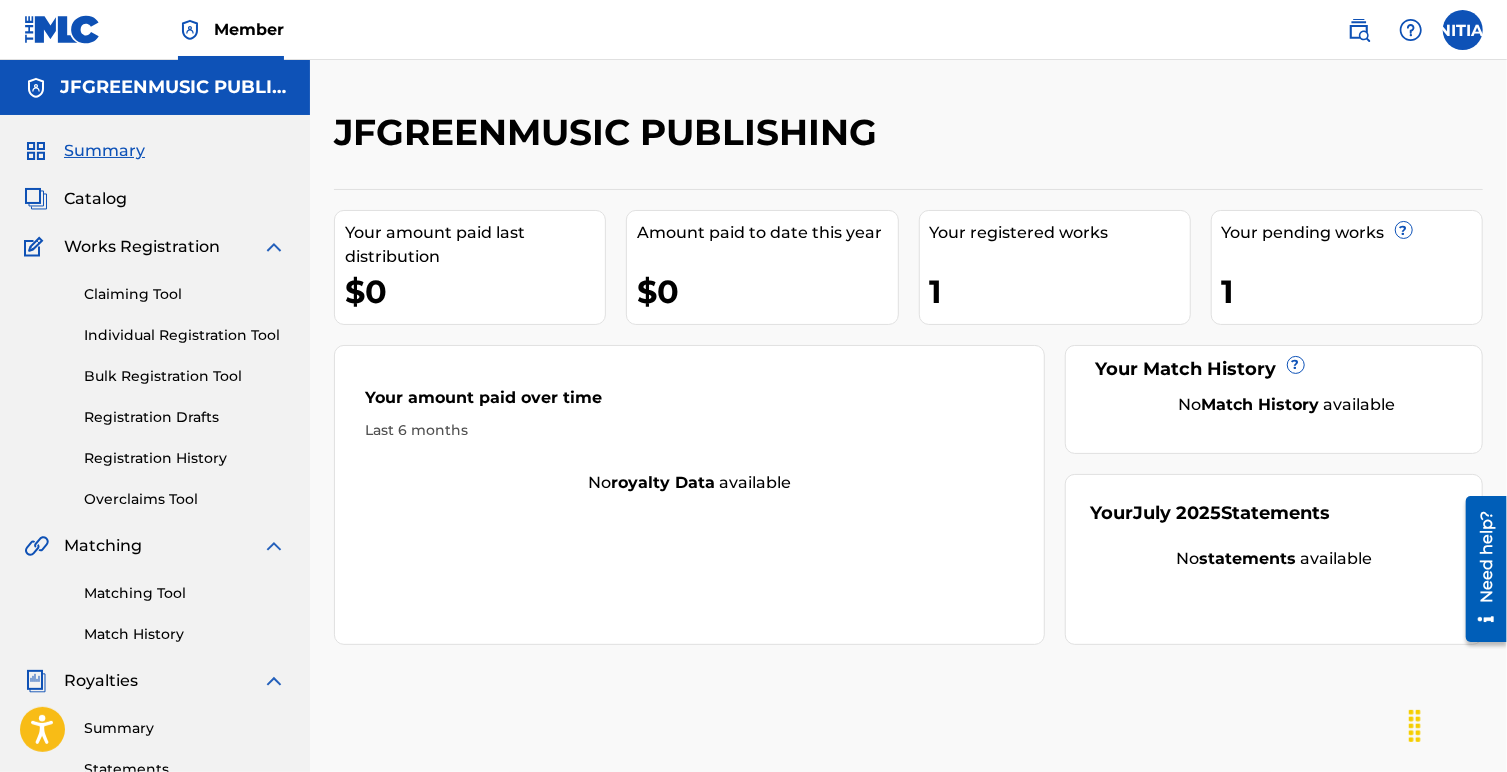click at bounding box center [36, 88] 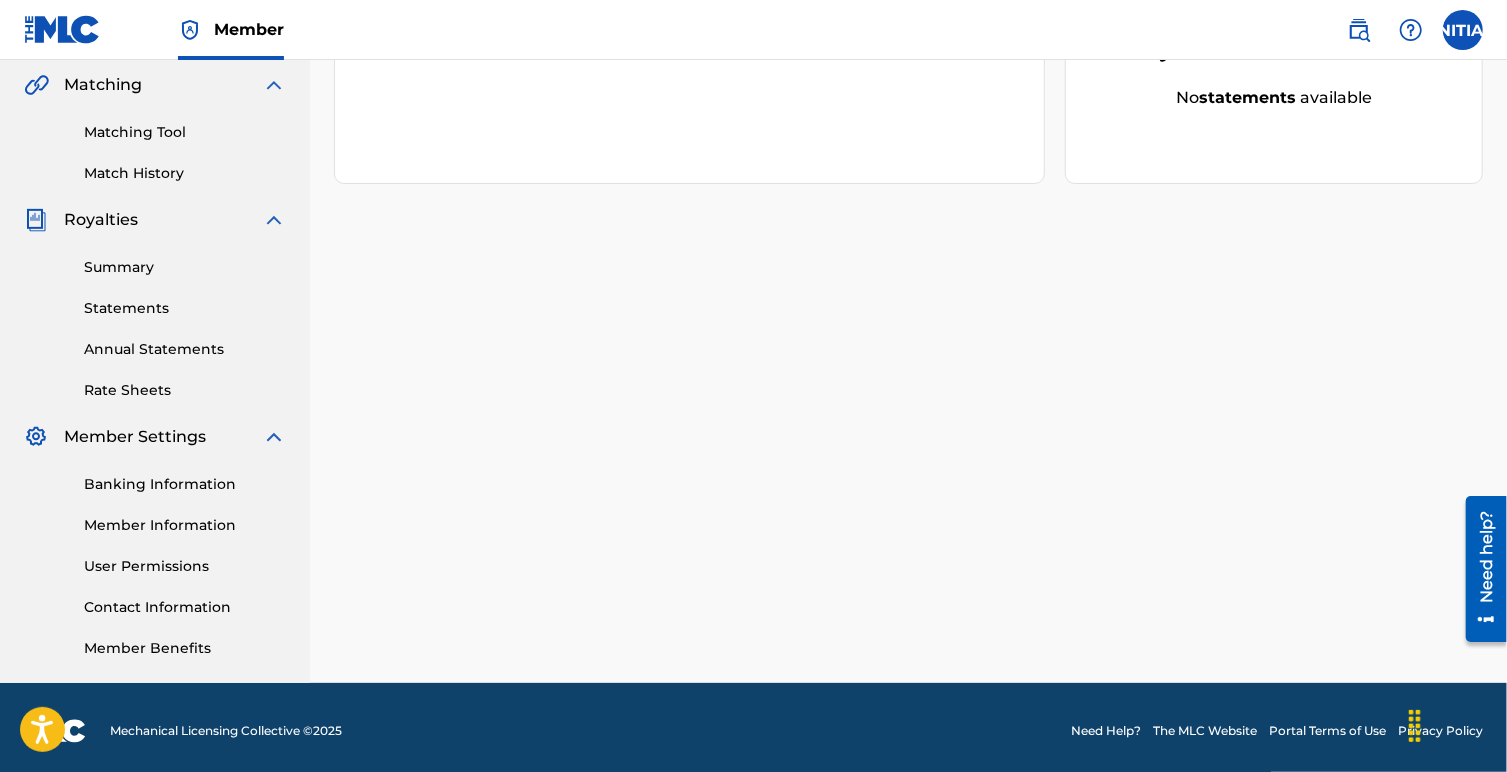 scroll, scrollTop: 468, scrollLeft: 0, axis: vertical 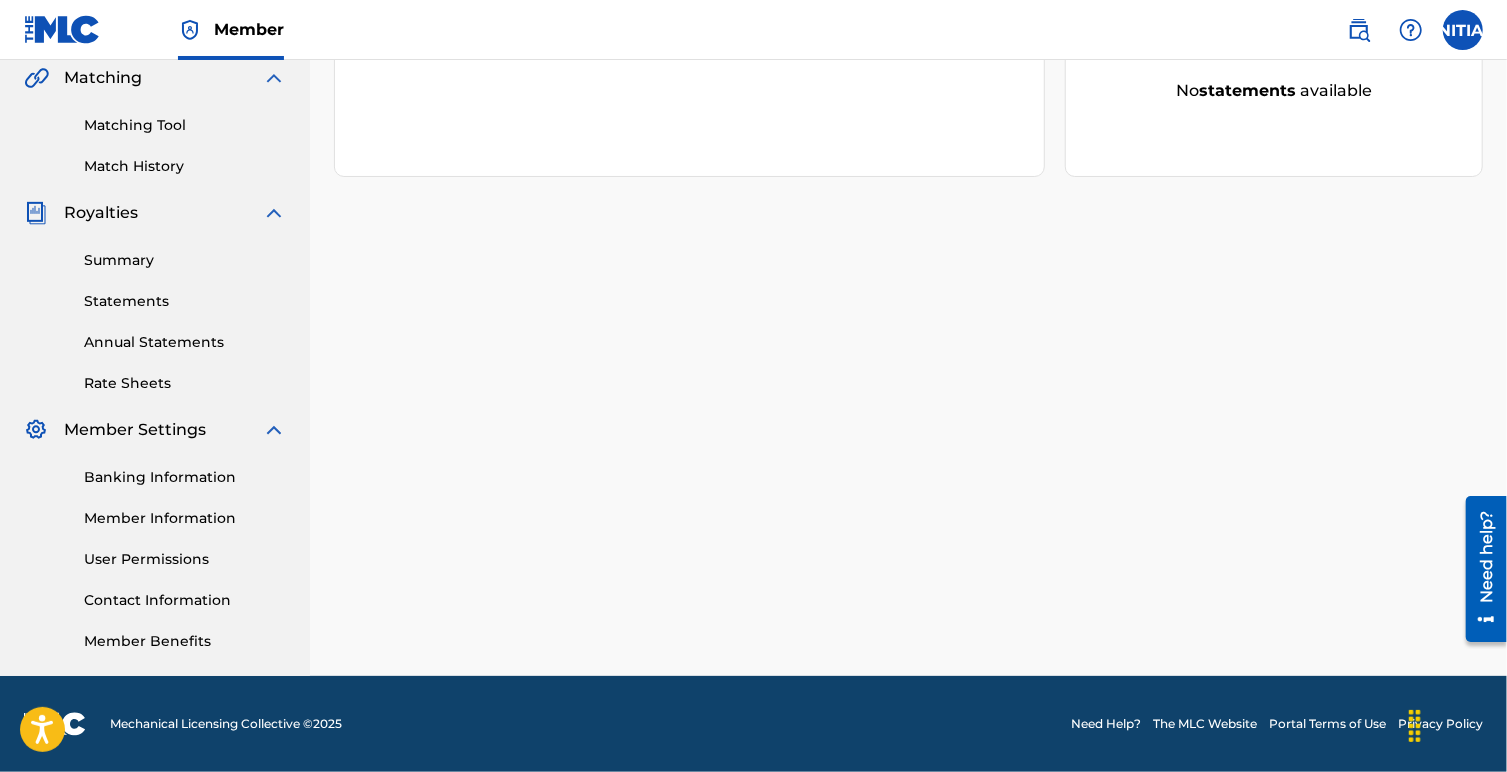 click on "Member Information" at bounding box center [185, 518] 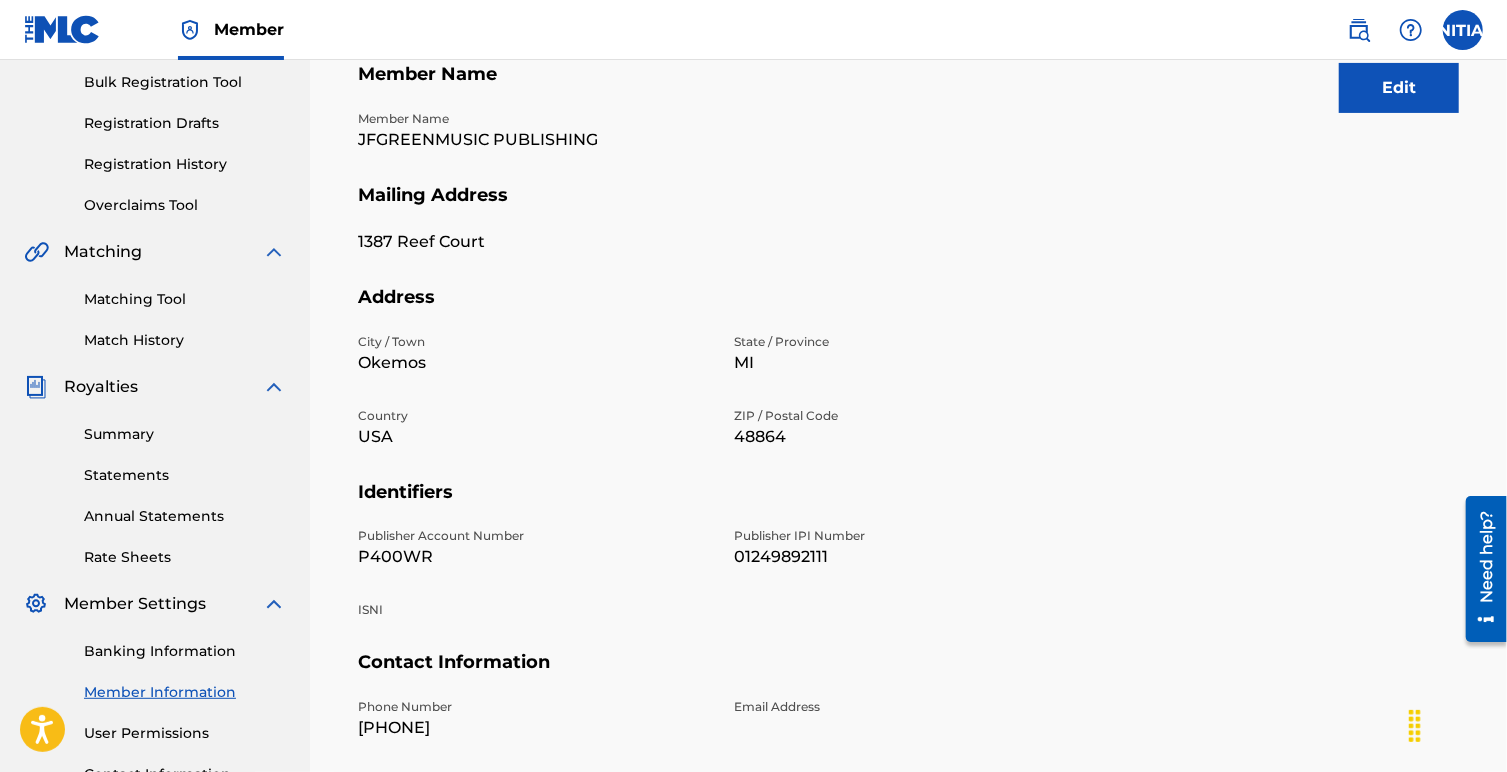 scroll, scrollTop: 300, scrollLeft: 0, axis: vertical 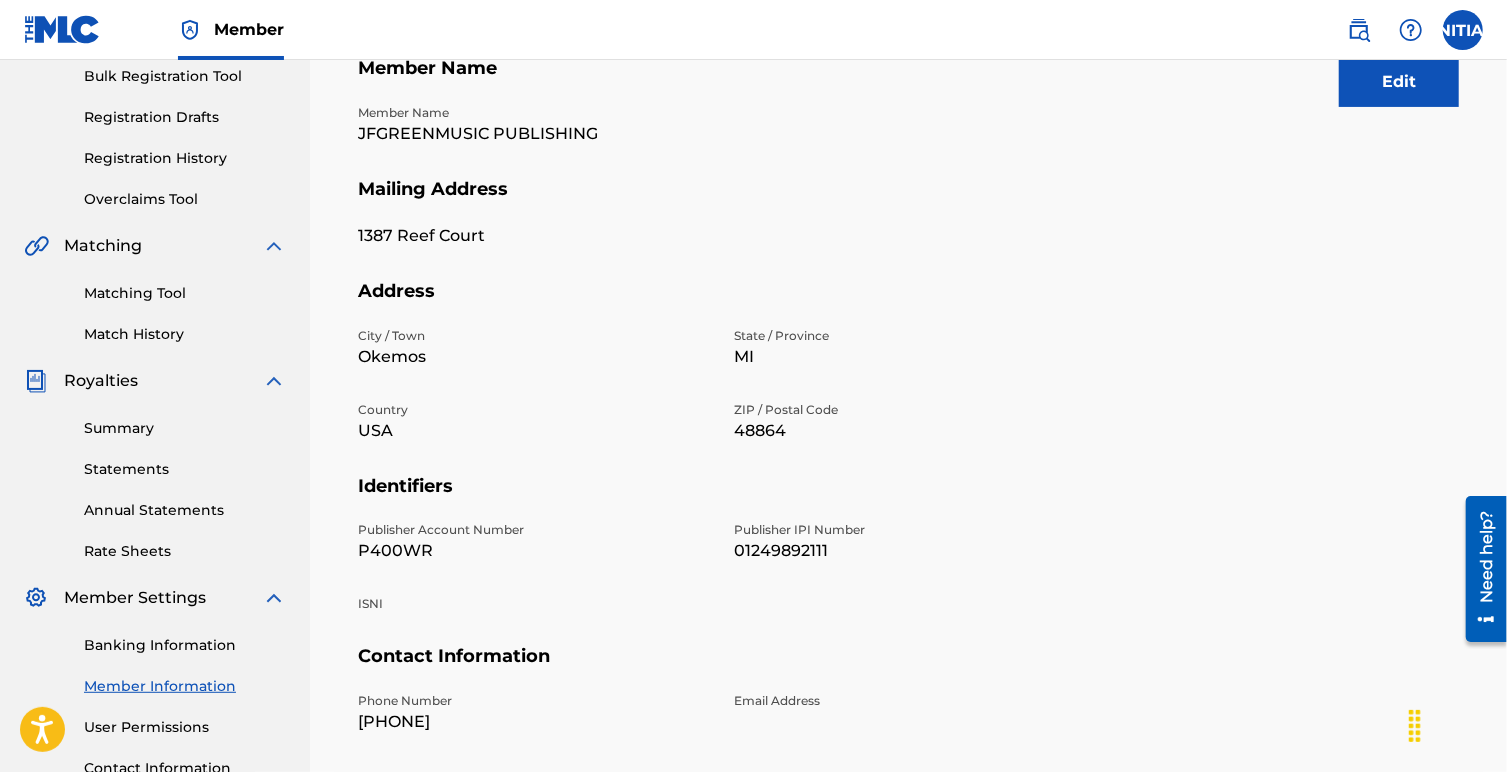 click on "Edit" at bounding box center (1399, 82) 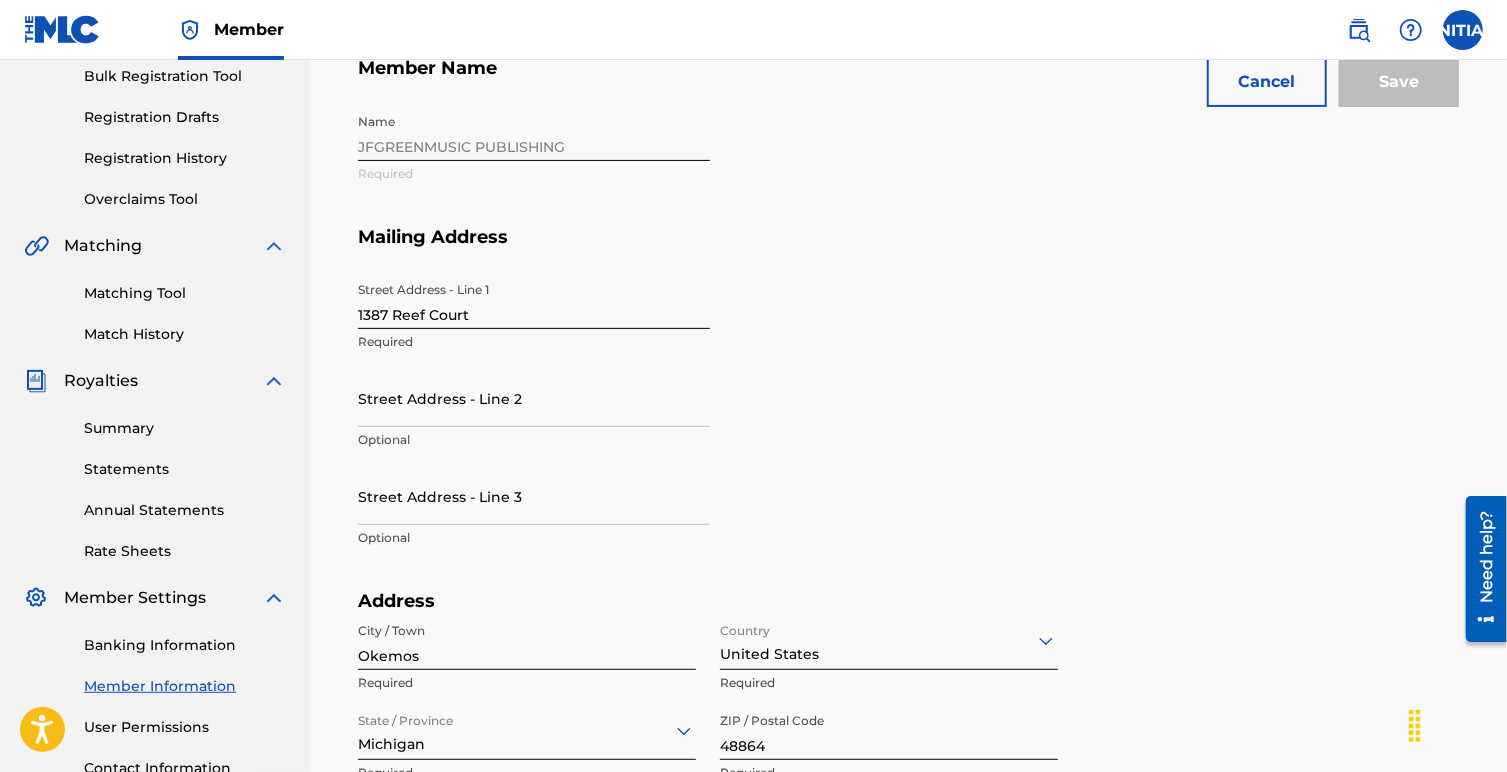 click on "Name [NAME] PUBLISHING Required" at bounding box center [722, 165] 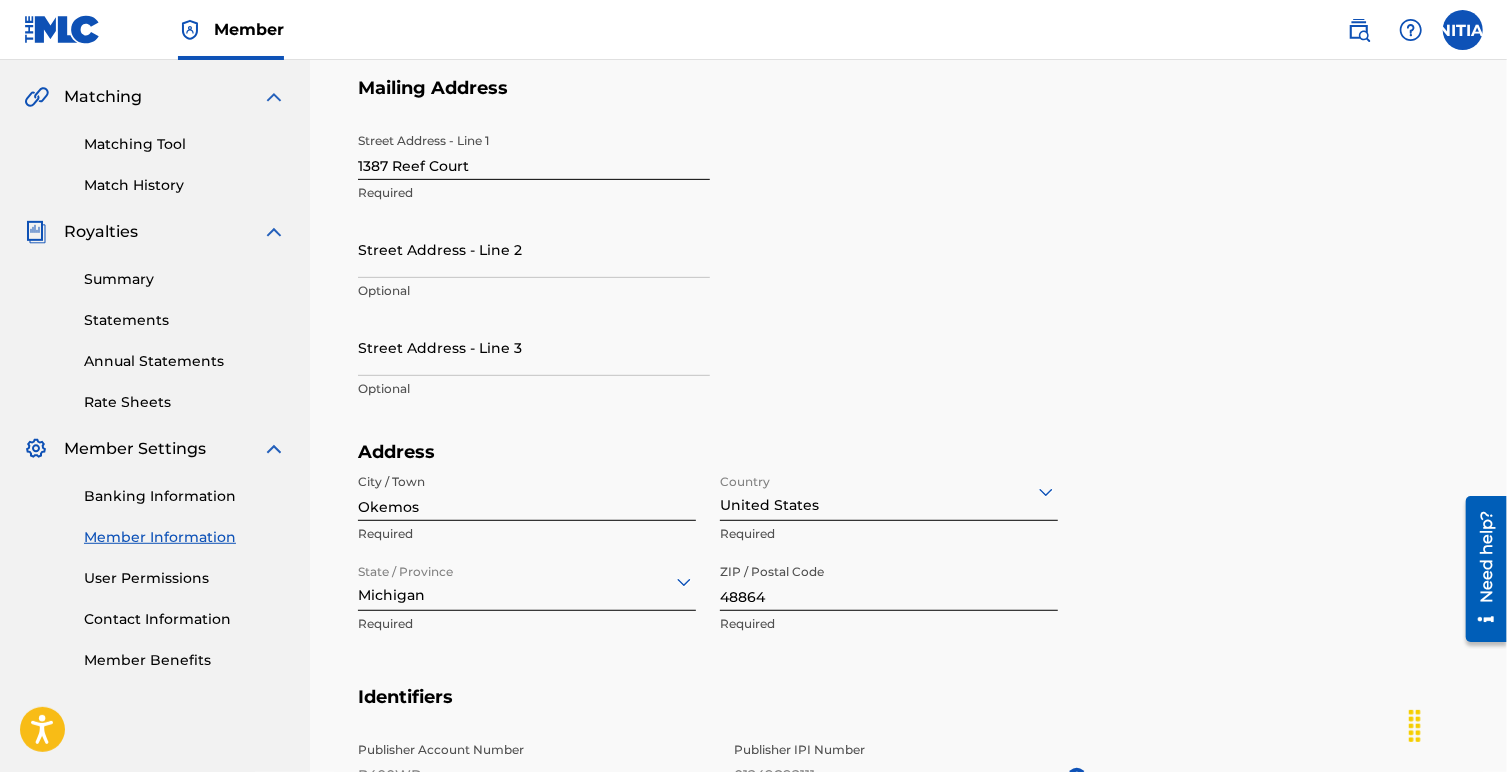 scroll, scrollTop: 600, scrollLeft: 0, axis: vertical 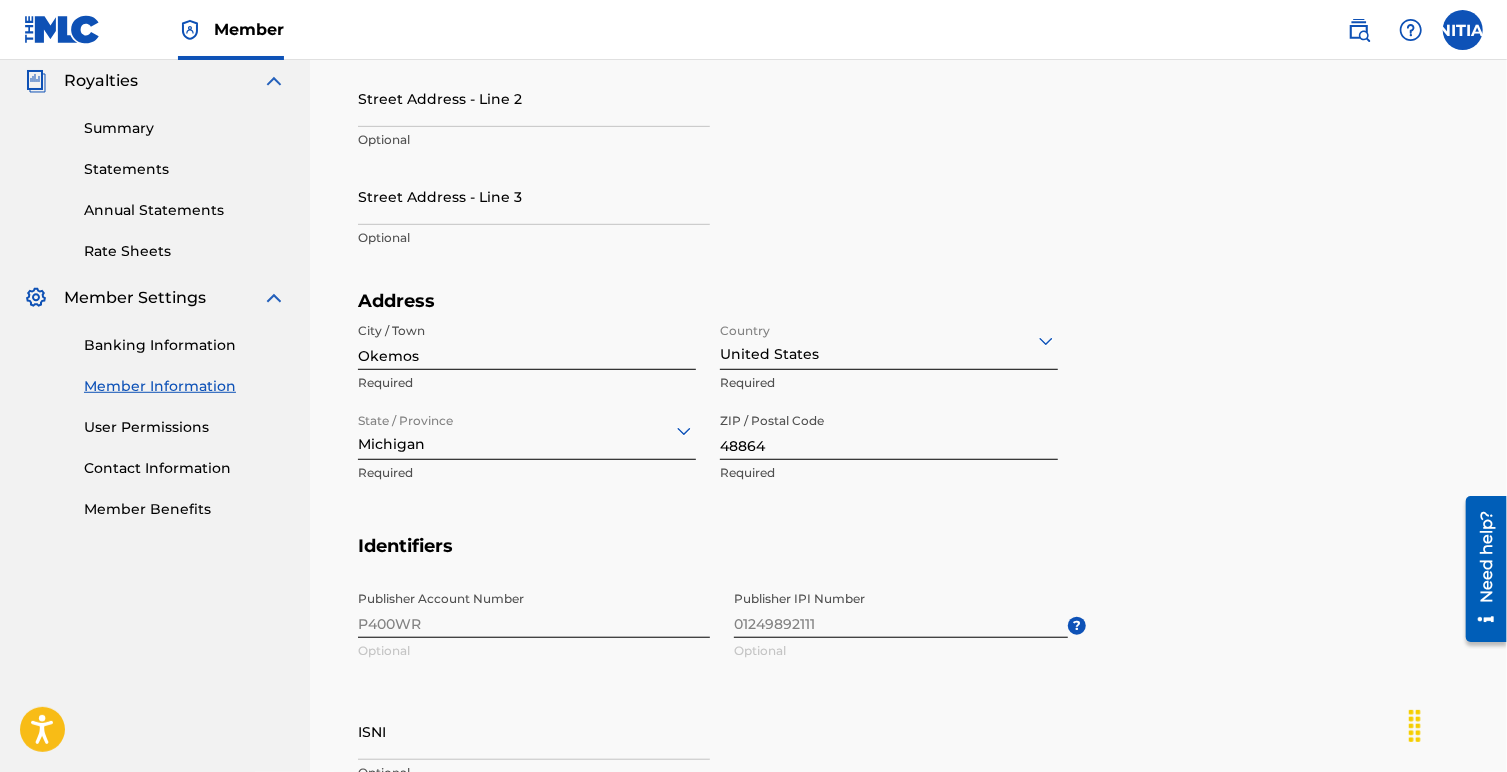 click on "Publisher Account Number [ACCOUNT_NUMBER] Optional Publisher IPI Number [IPI_NUMBER] Optional ? ISNI Optional" at bounding box center (722, 703) 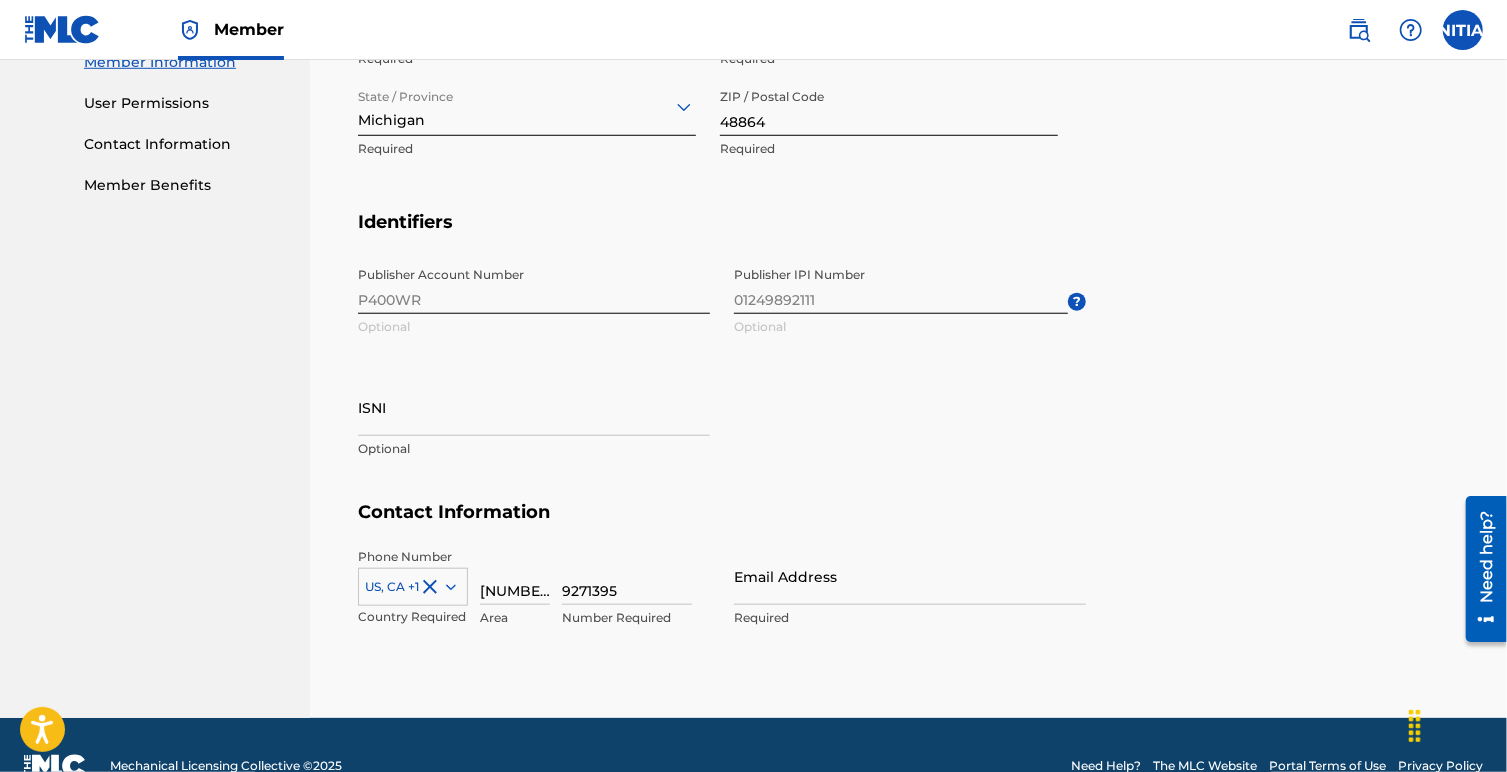 scroll, scrollTop: 965, scrollLeft: 0, axis: vertical 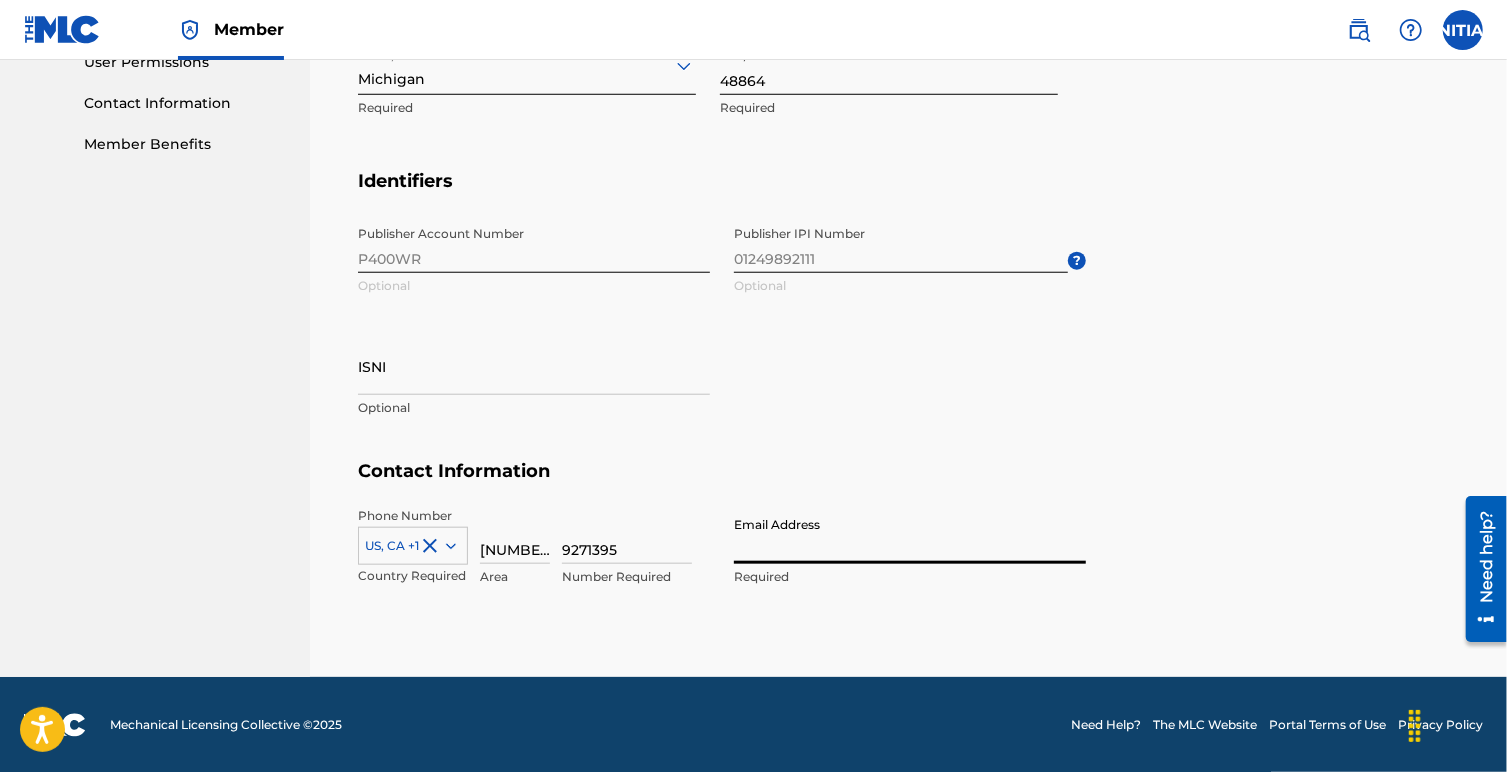 click on "Email Address" at bounding box center (910, 535) 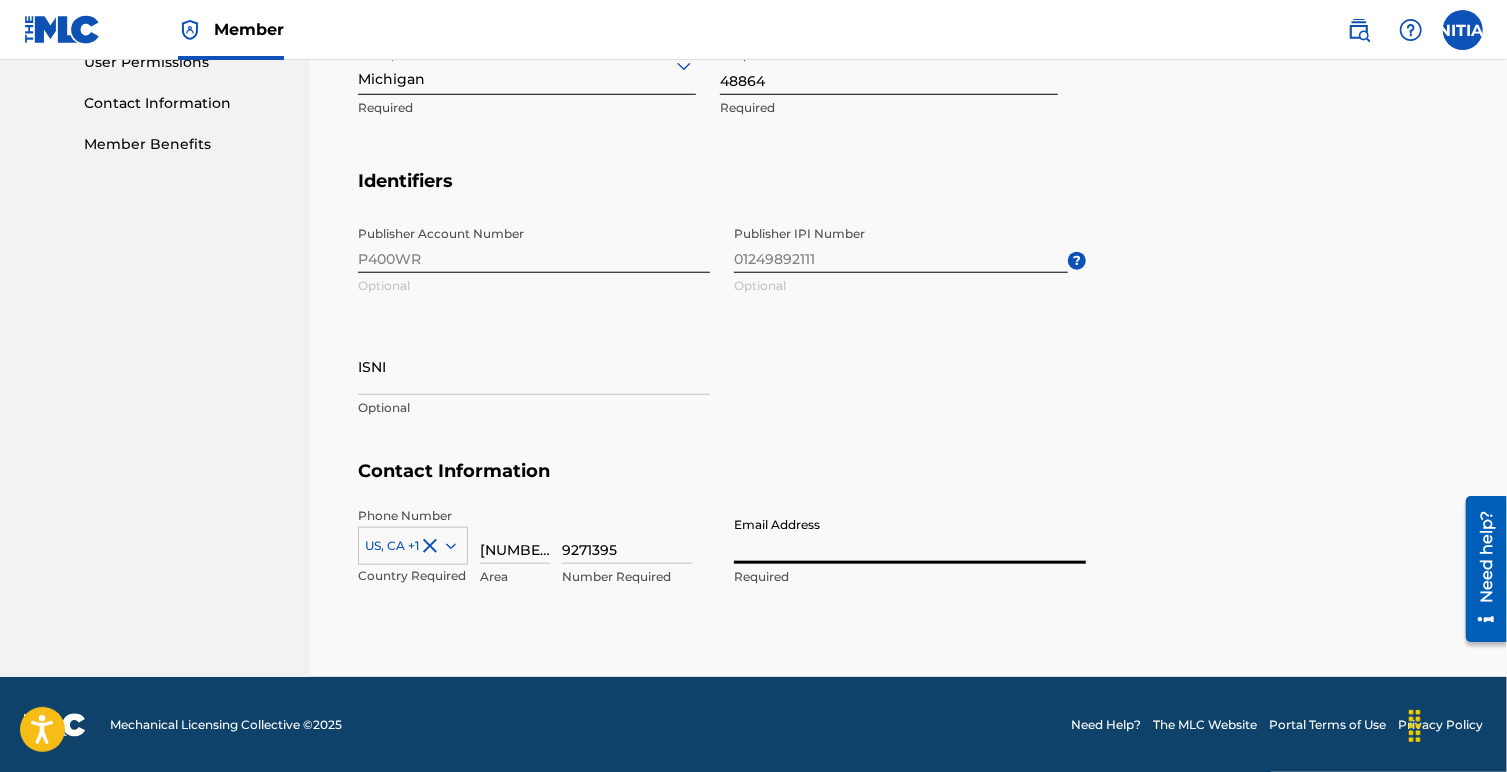 click on "Identifiers Publisher Account Number [ACCOUNT_NUMBER] Optional Publisher IPI Number [IPI_NUMBER] Optional ? ISNI Optional" at bounding box center [908, 315] 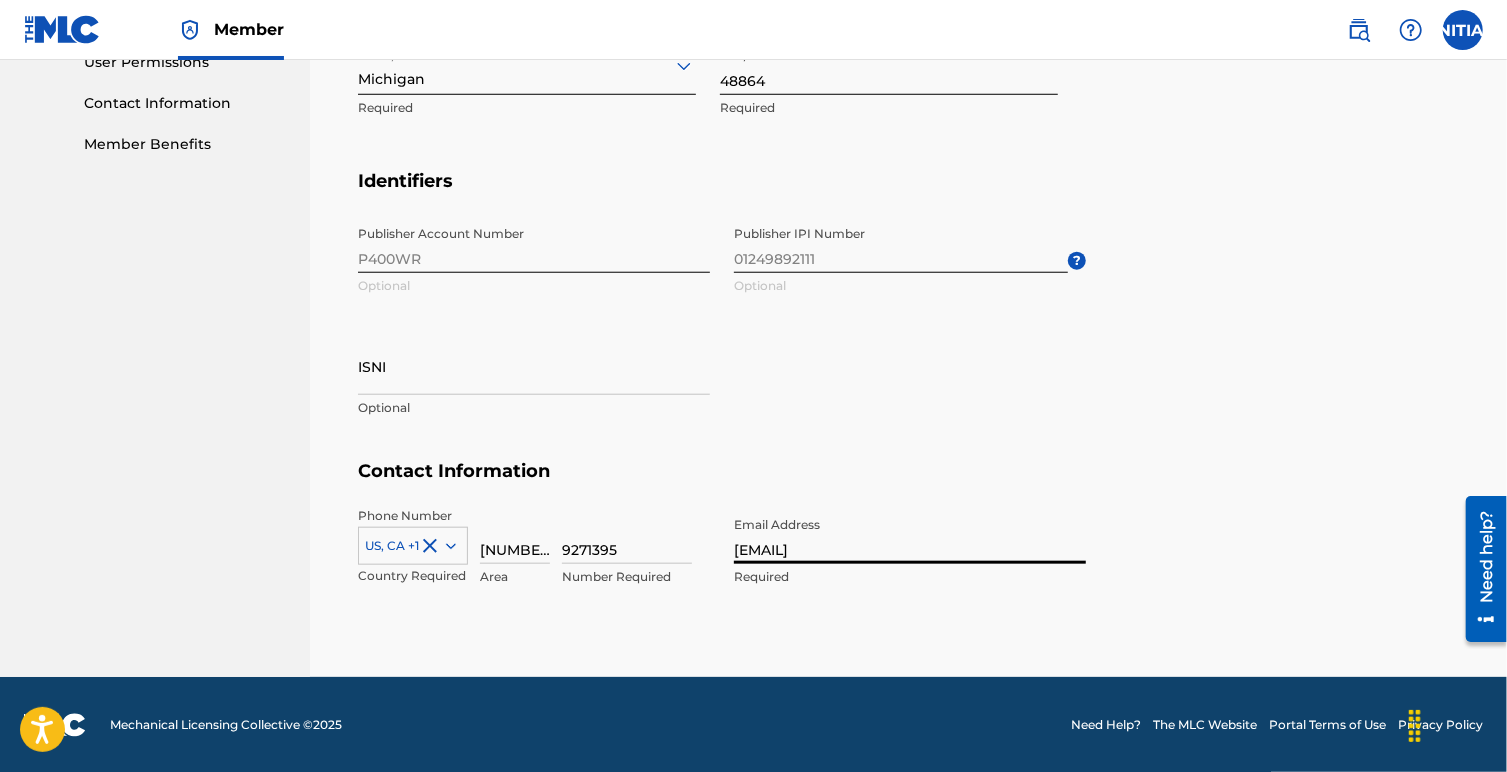 type on "[EMAIL]" 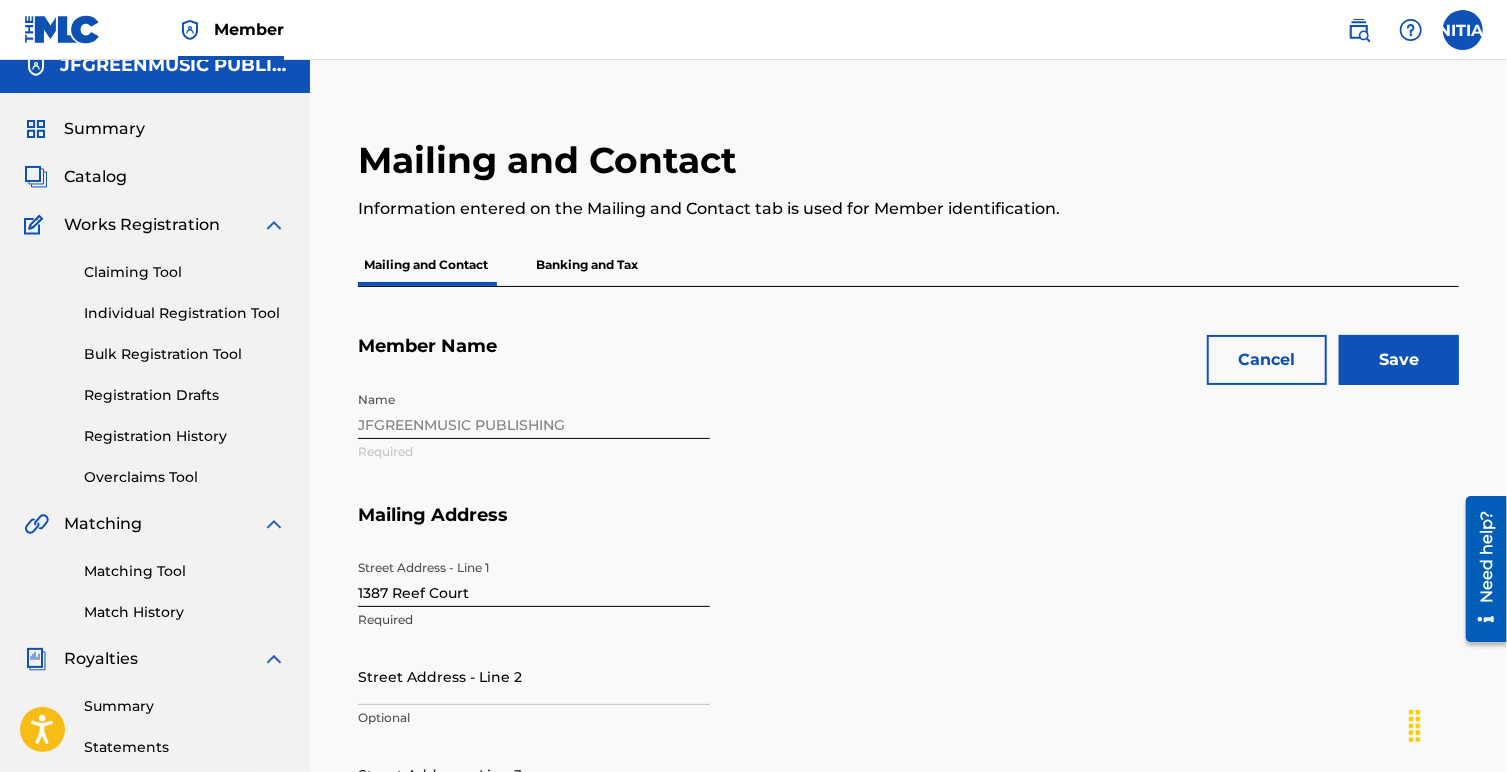 scroll, scrollTop: 0, scrollLeft: 0, axis: both 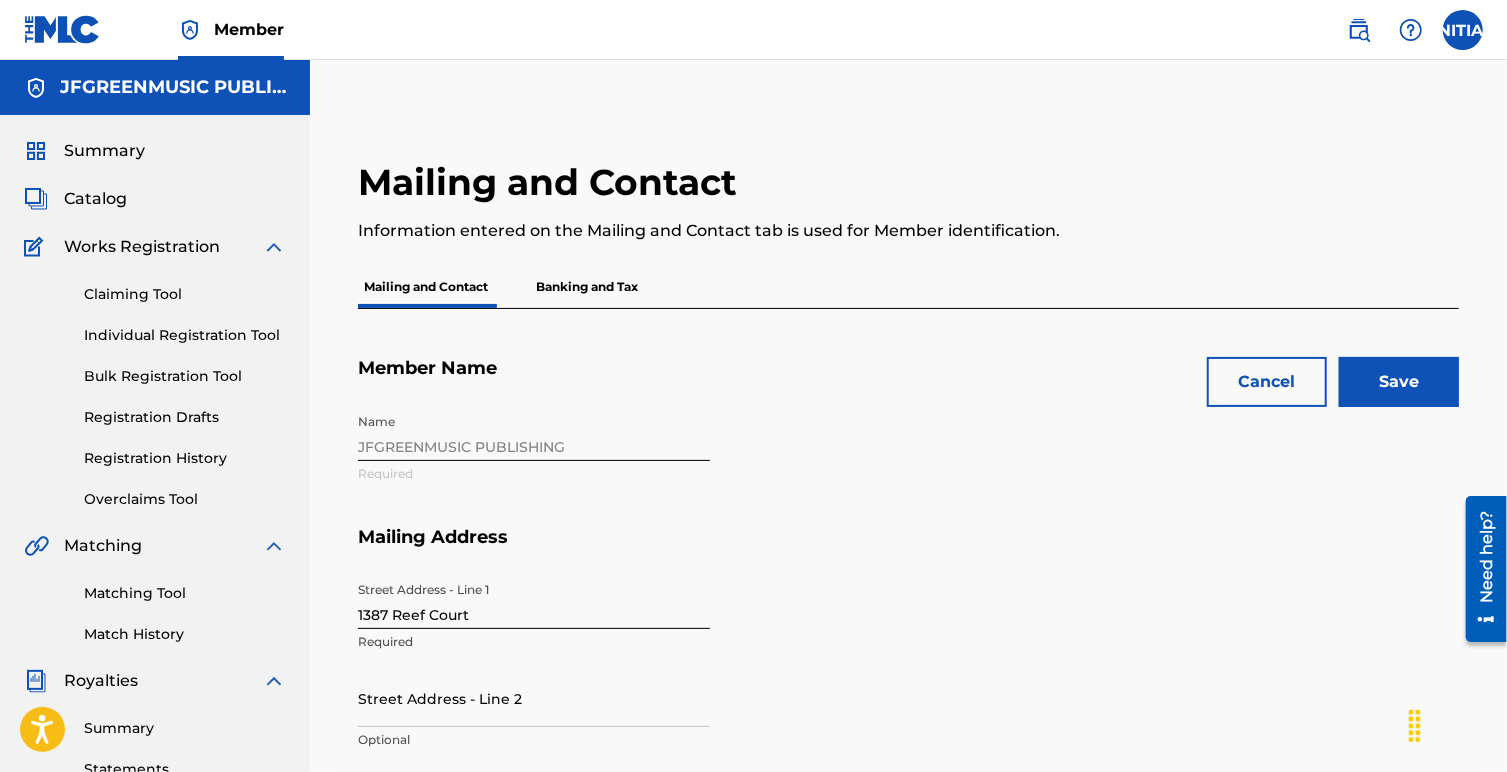 click on "Save" at bounding box center [1399, 382] 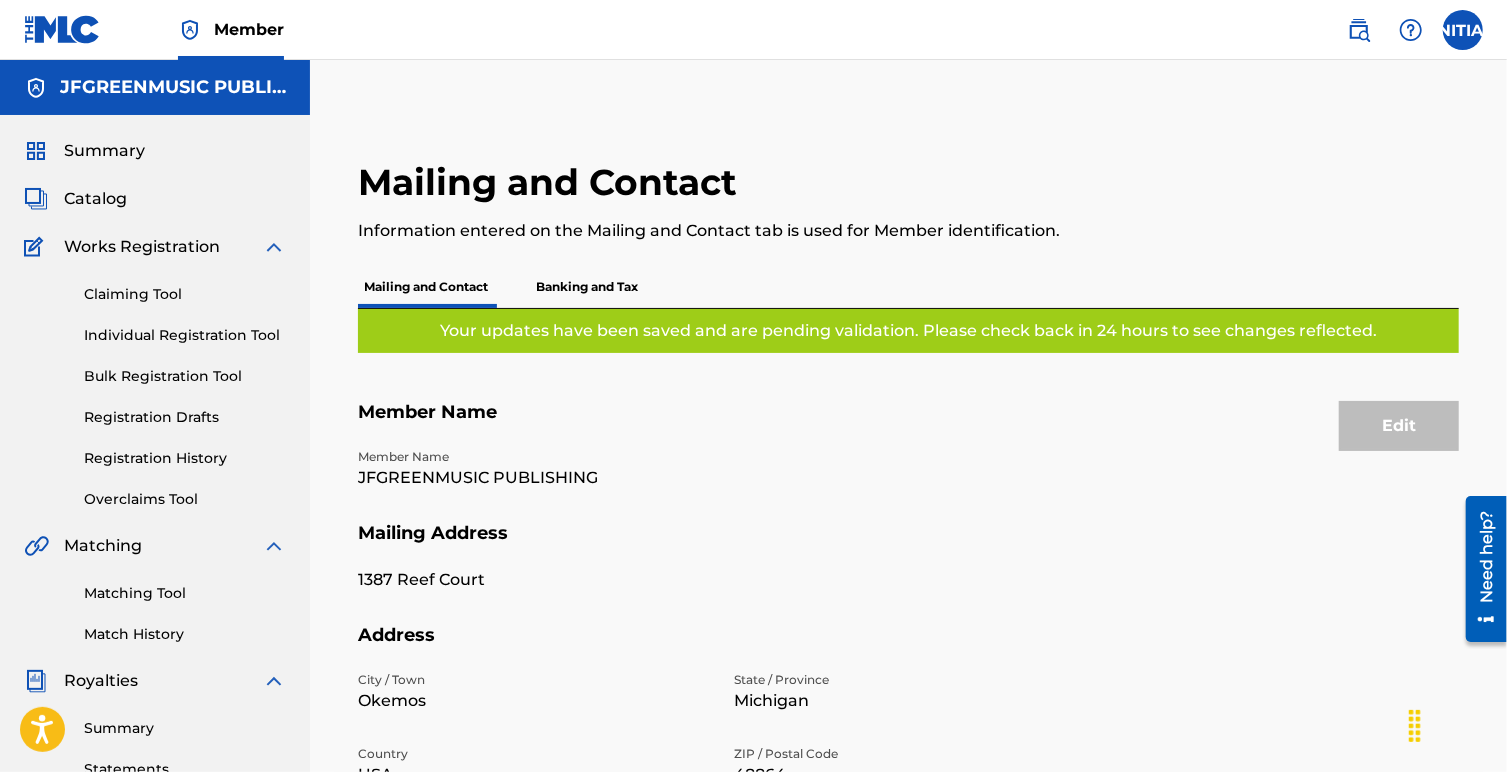 click at bounding box center [1463, 30] 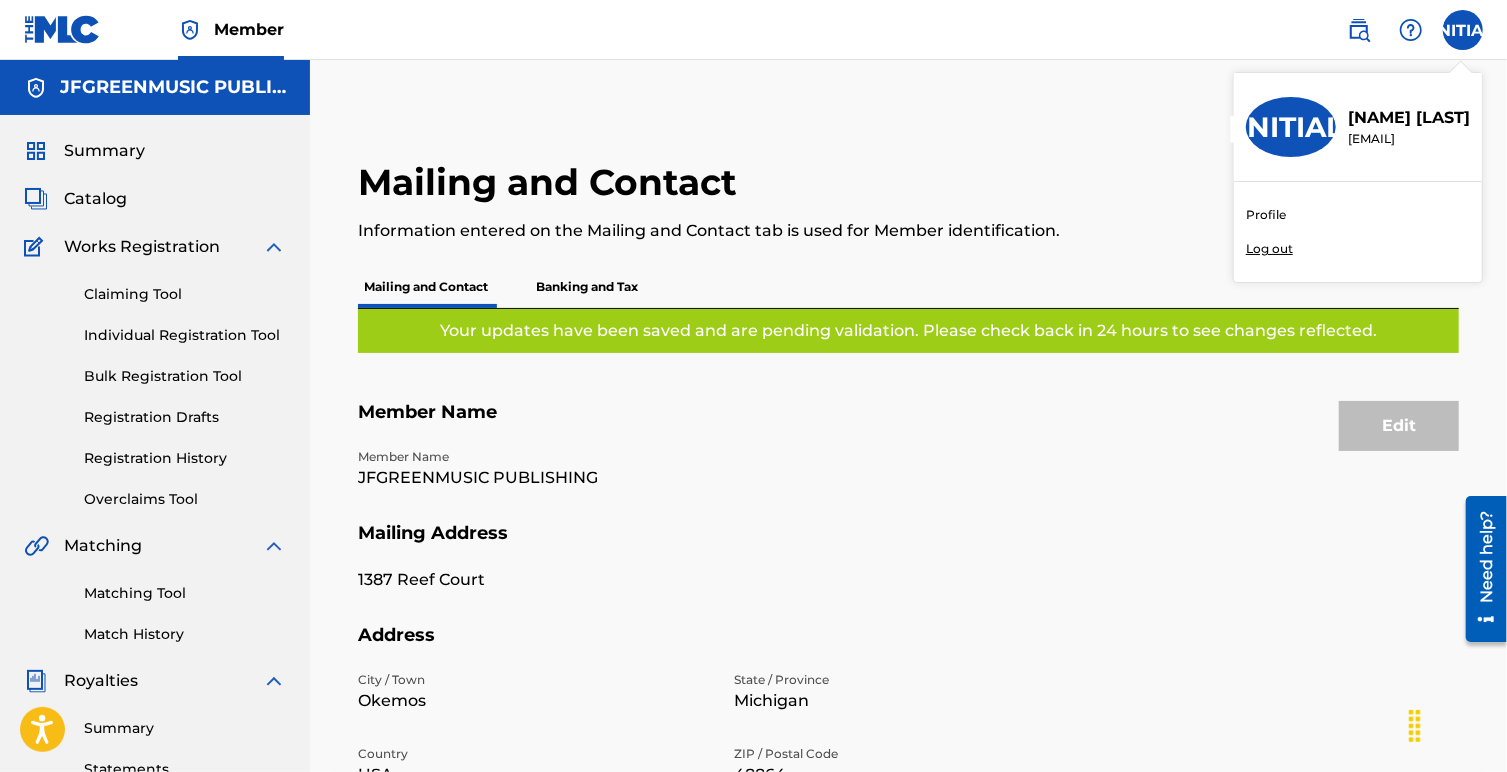 click on "Profile" at bounding box center (1266, 215) 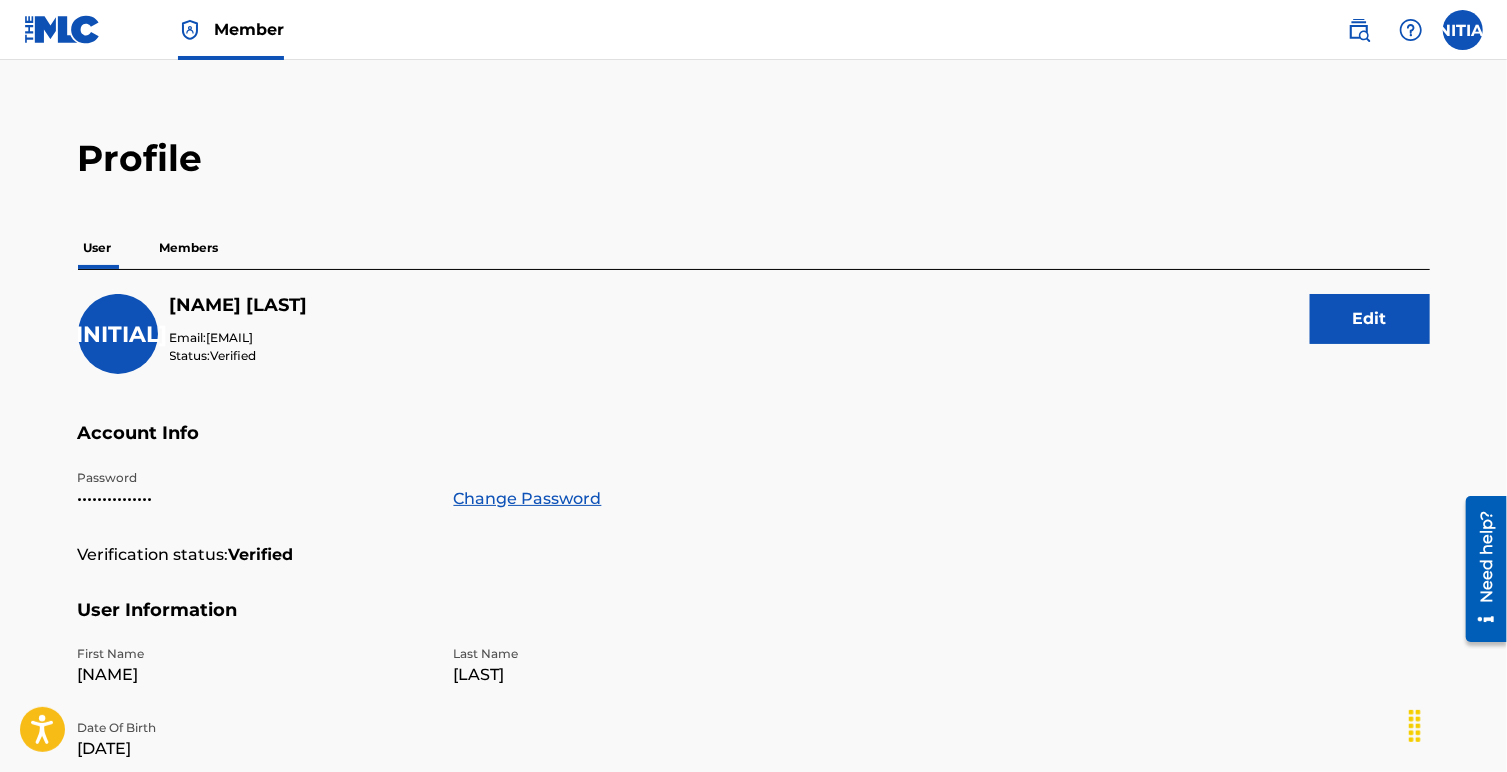 scroll, scrollTop: 0, scrollLeft: 0, axis: both 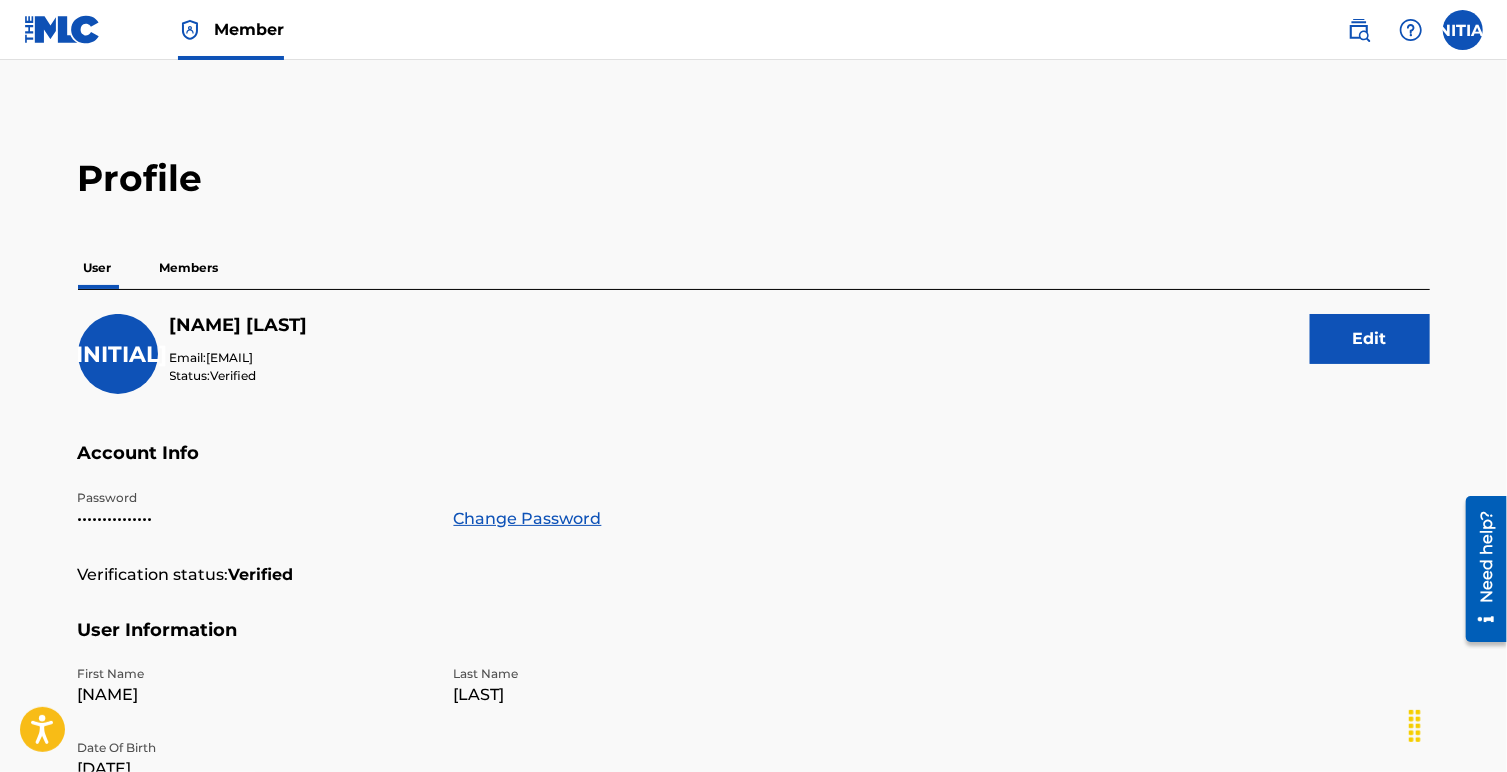 click at bounding box center [1359, 30] 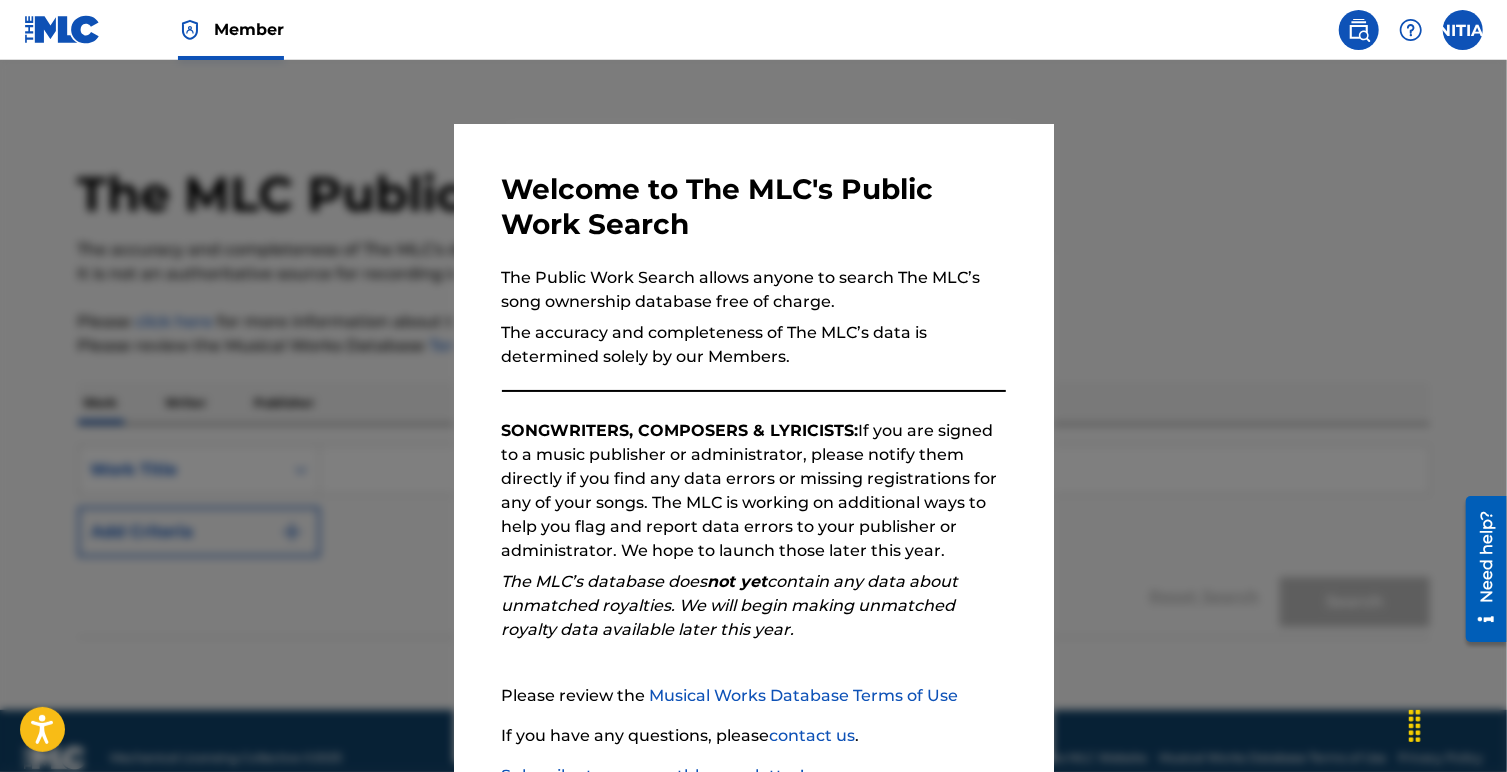 scroll, scrollTop: 142, scrollLeft: 0, axis: vertical 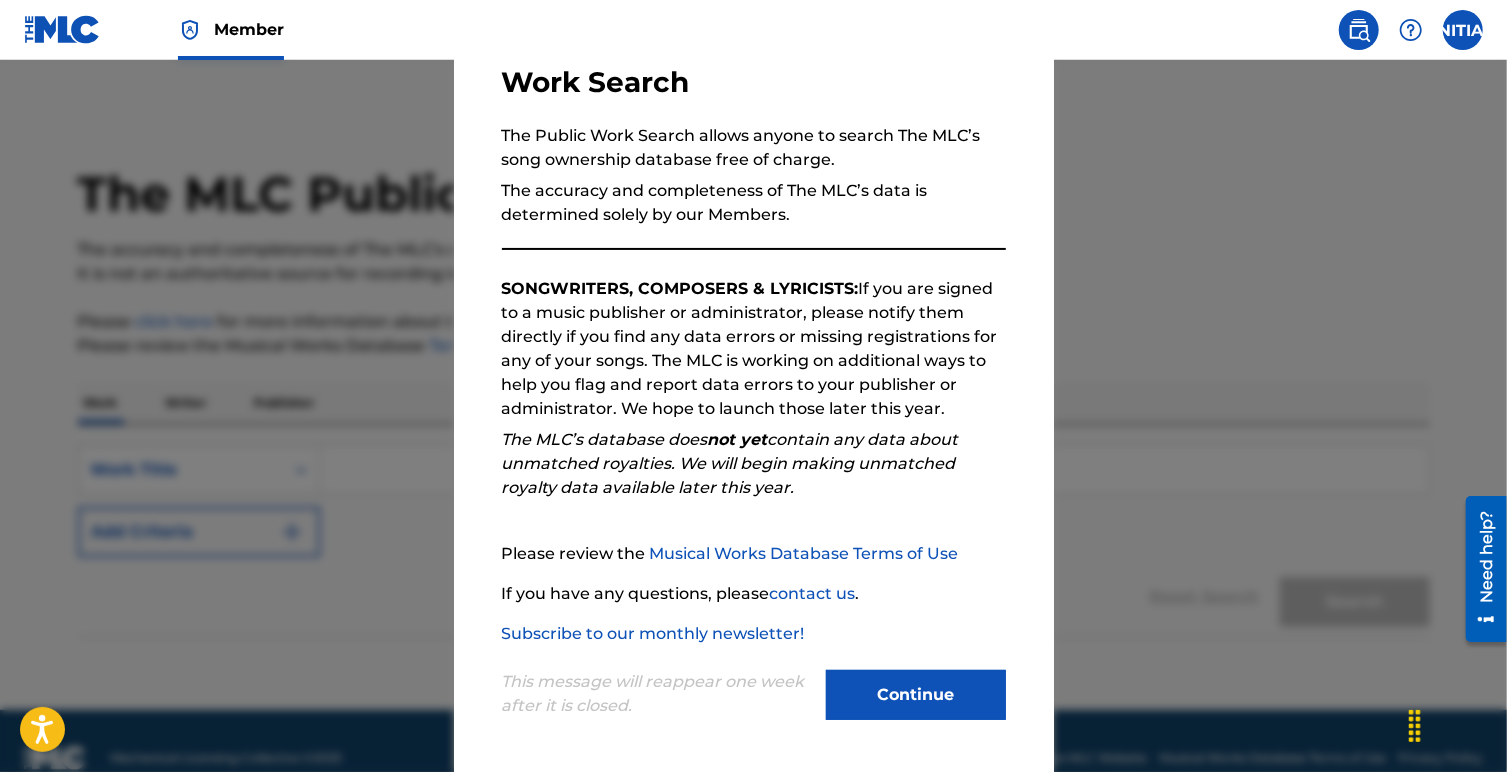 click on "Continue" at bounding box center (916, 695) 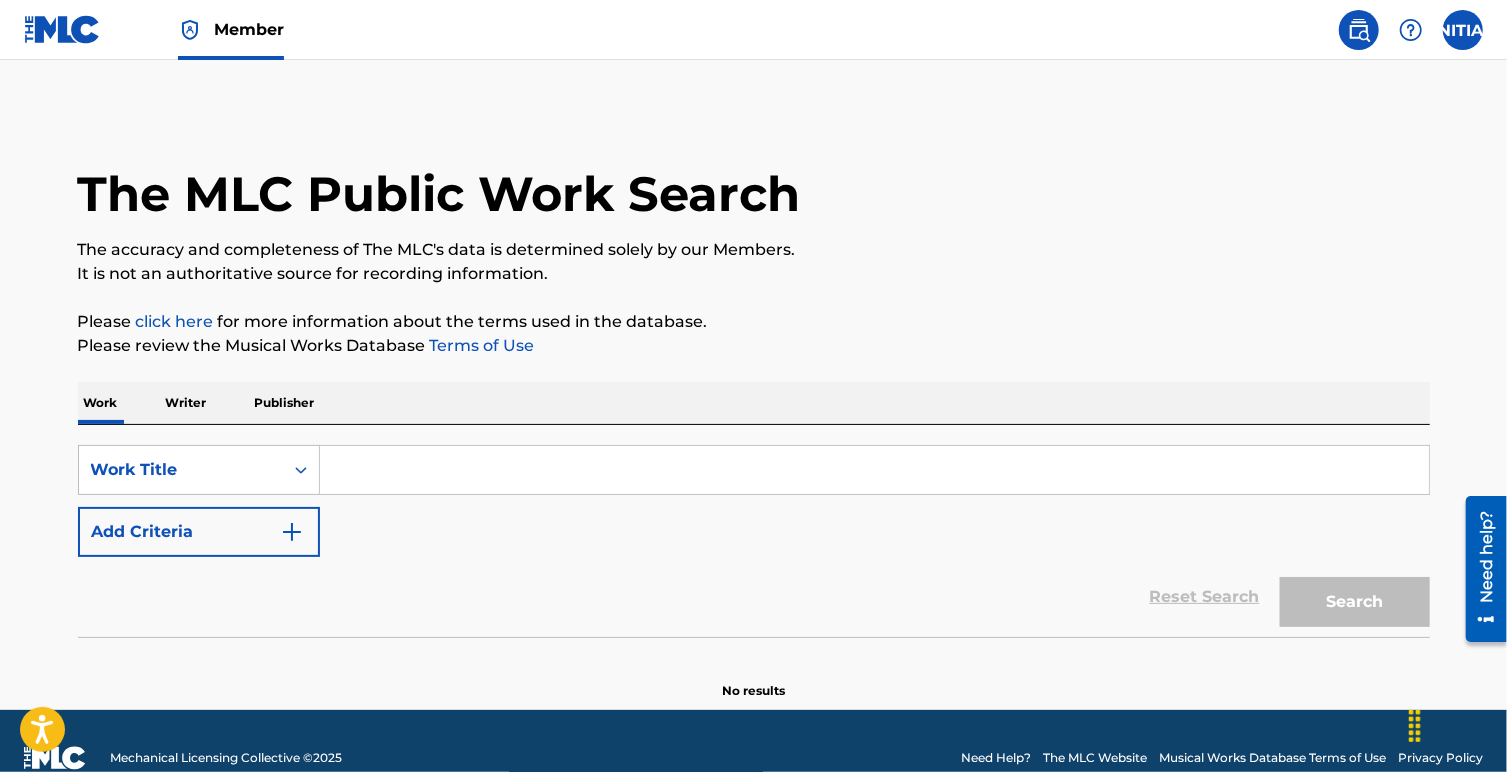 click on "Writer" at bounding box center [186, 403] 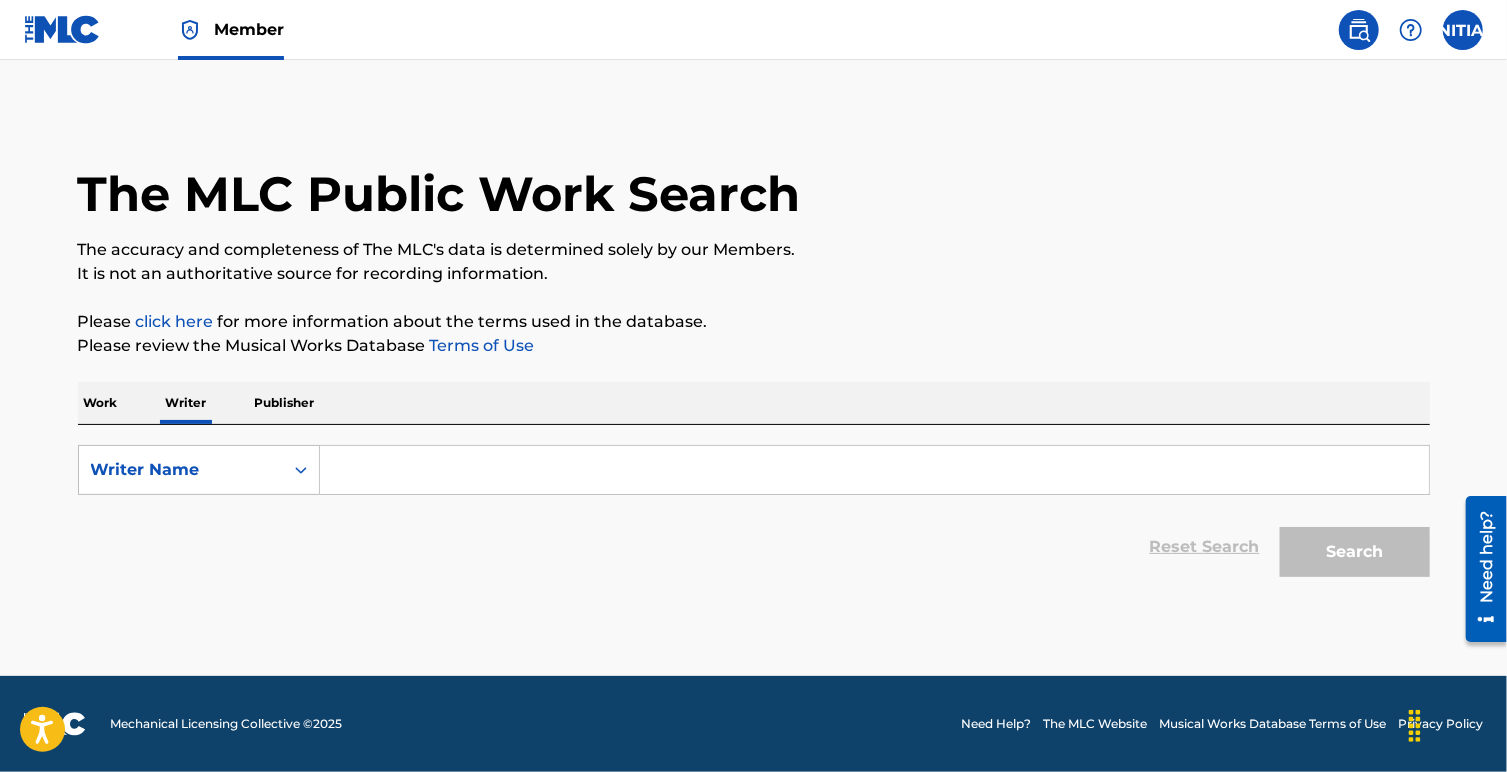 click at bounding box center [874, 470] 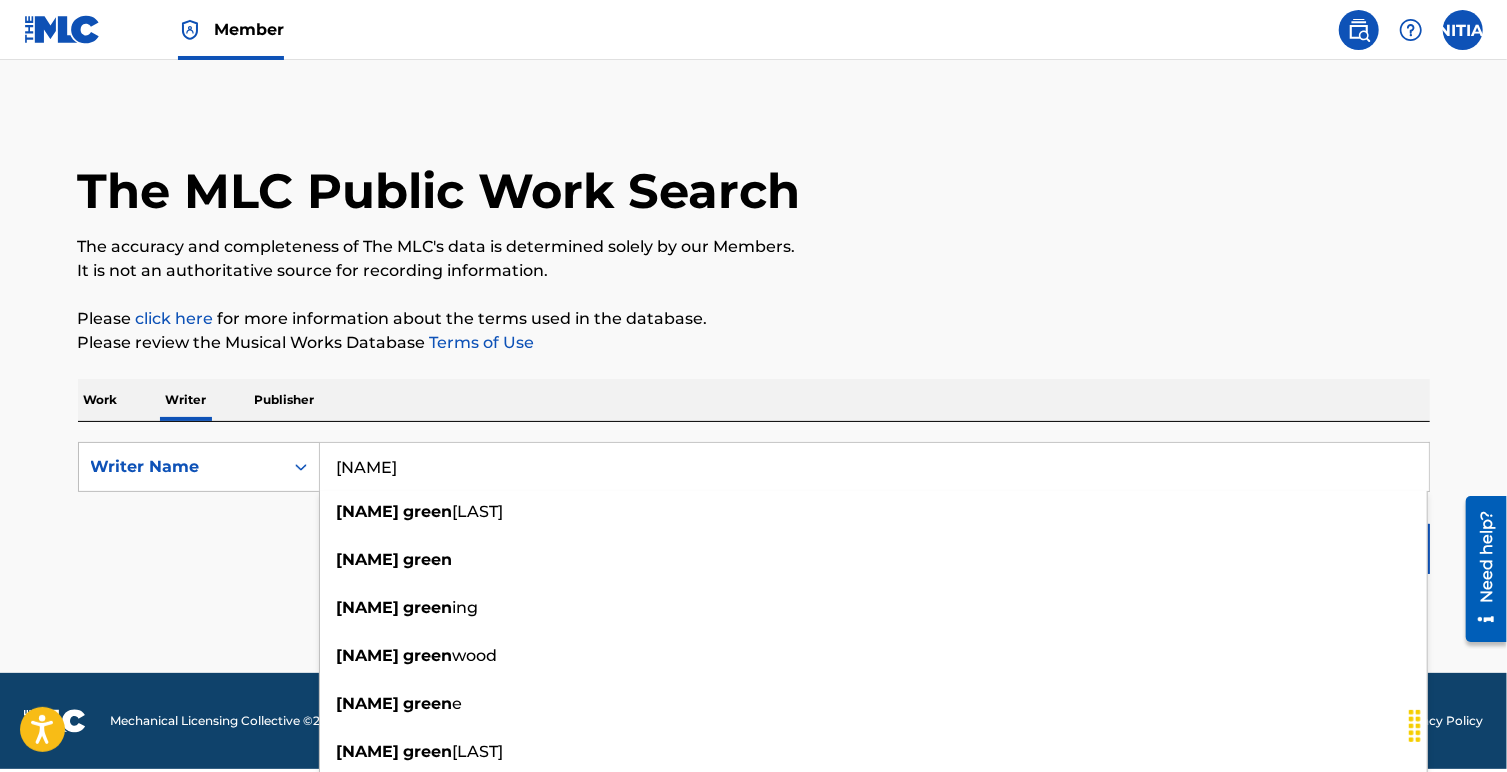 scroll, scrollTop: 0, scrollLeft: 0, axis: both 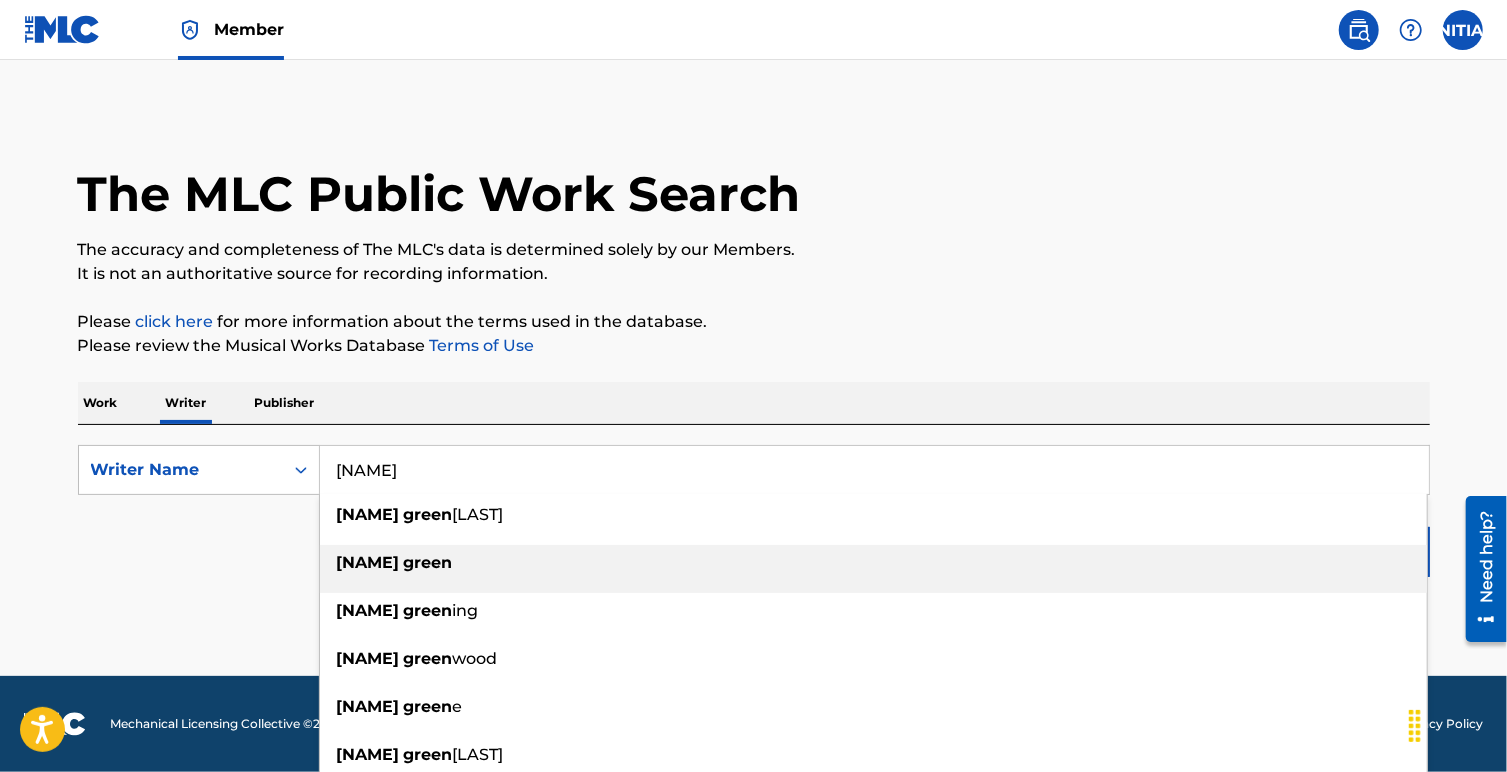 type on "[NAME]" 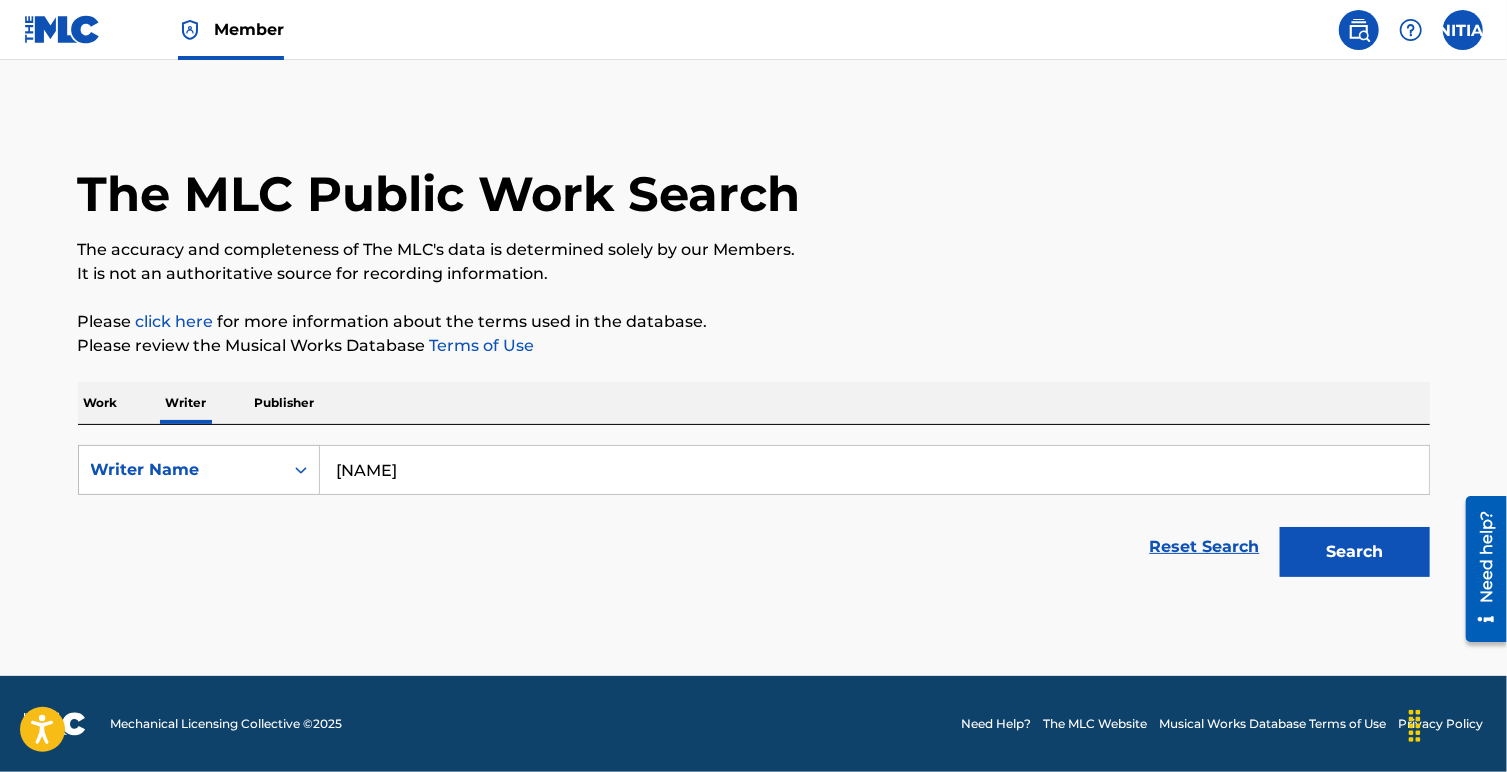 click on "Search" at bounding box center [1355, 552] 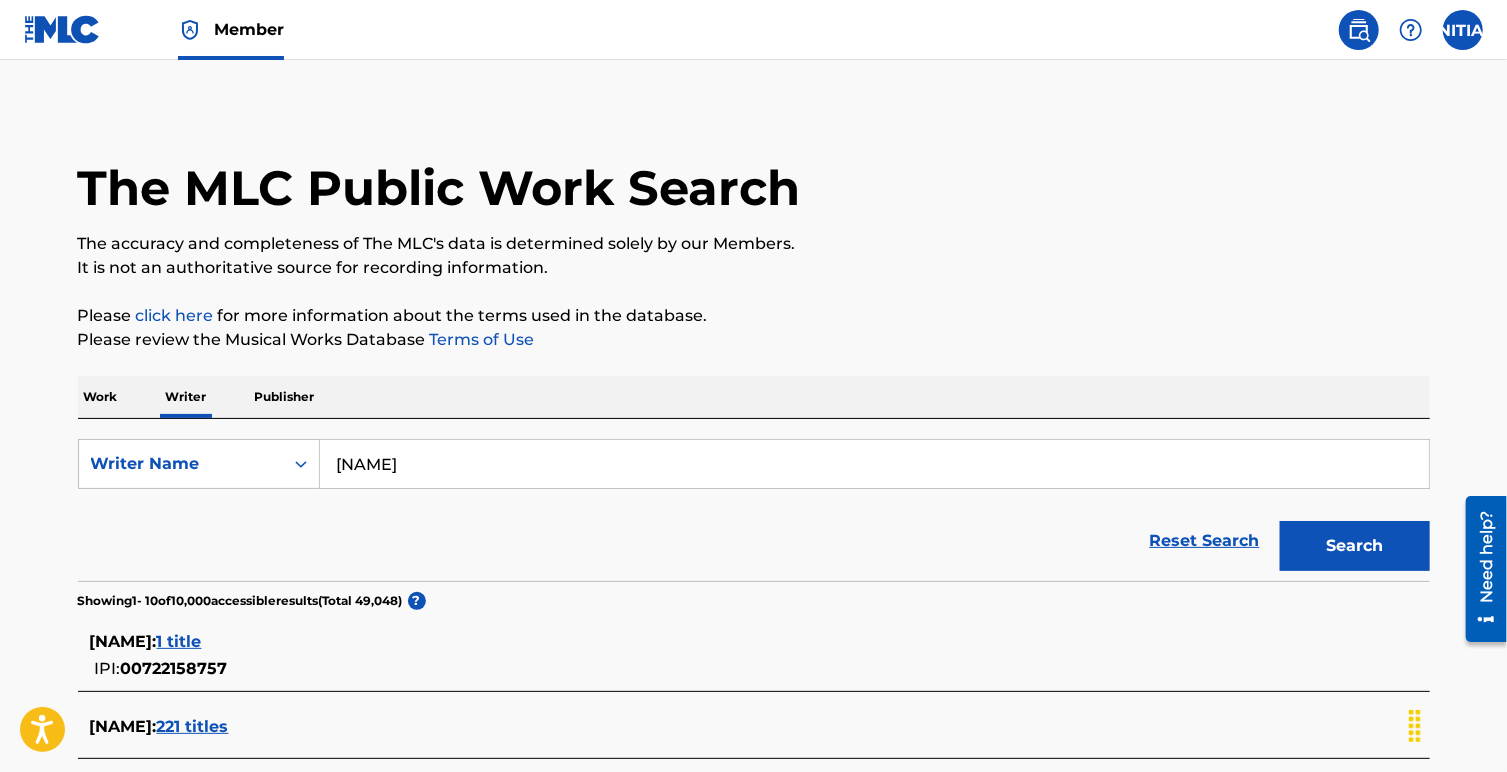 scroll, scrollTop: 0, scrollLeft: 0, axis: both 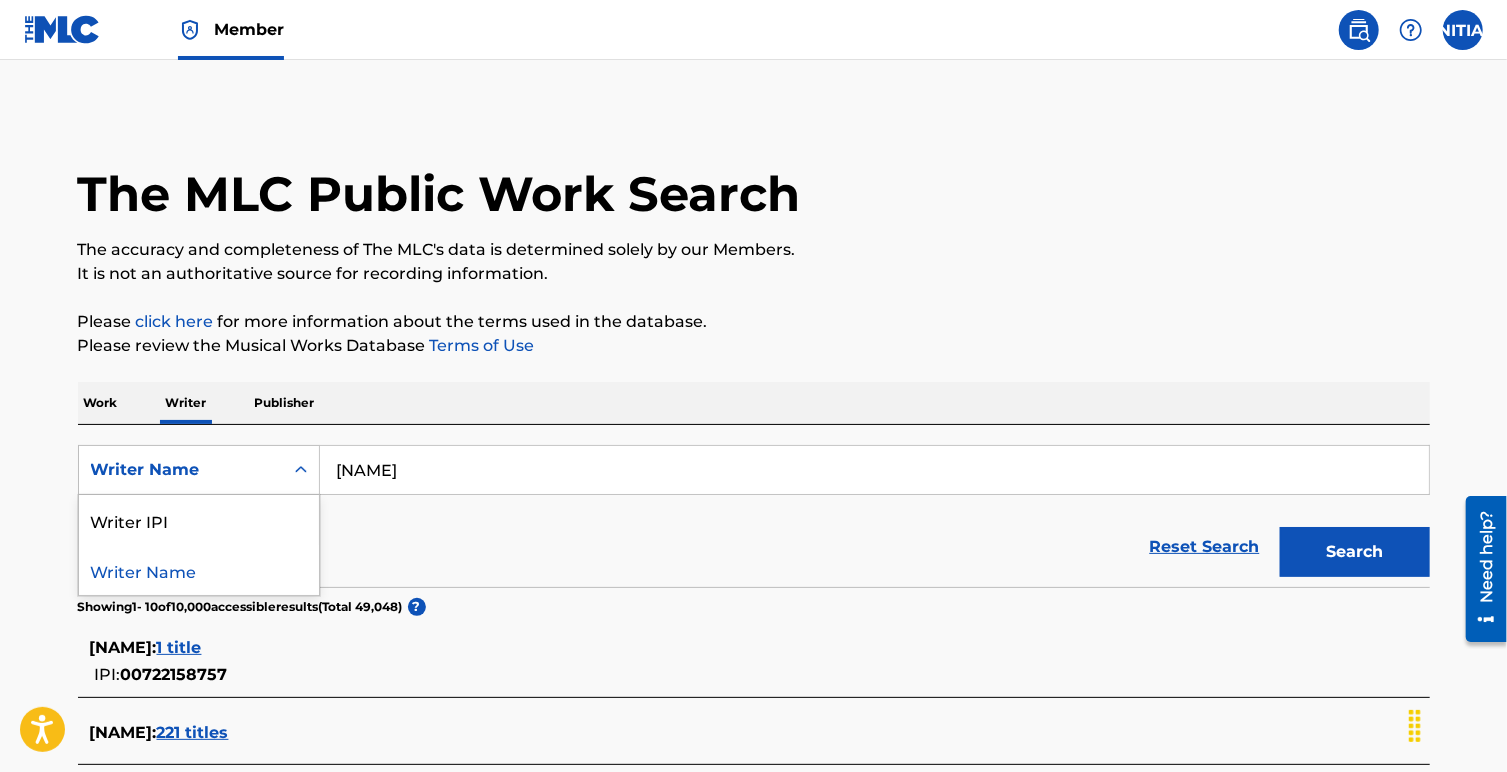 click 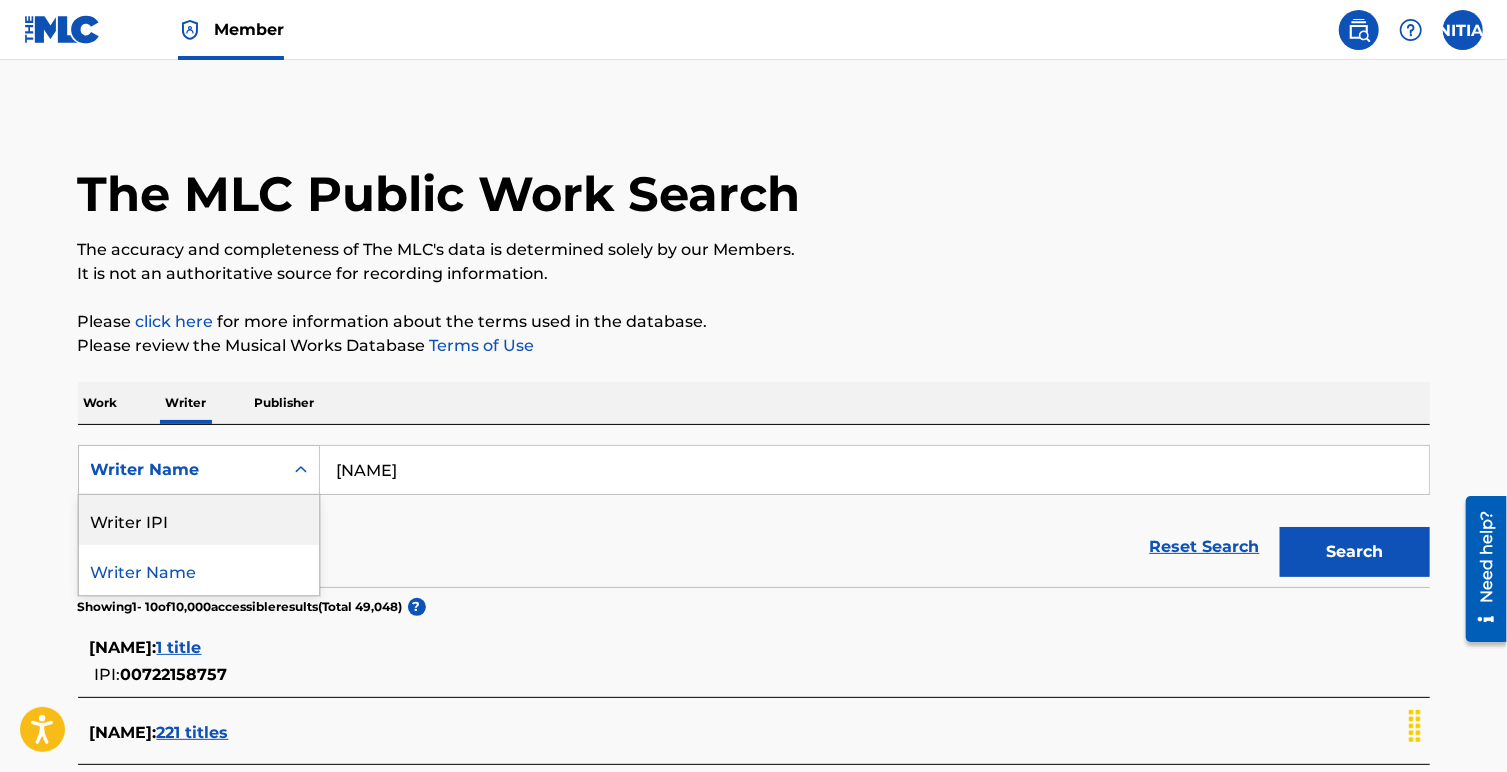 click on "Writer IPI" at bounding box center [199, 520] 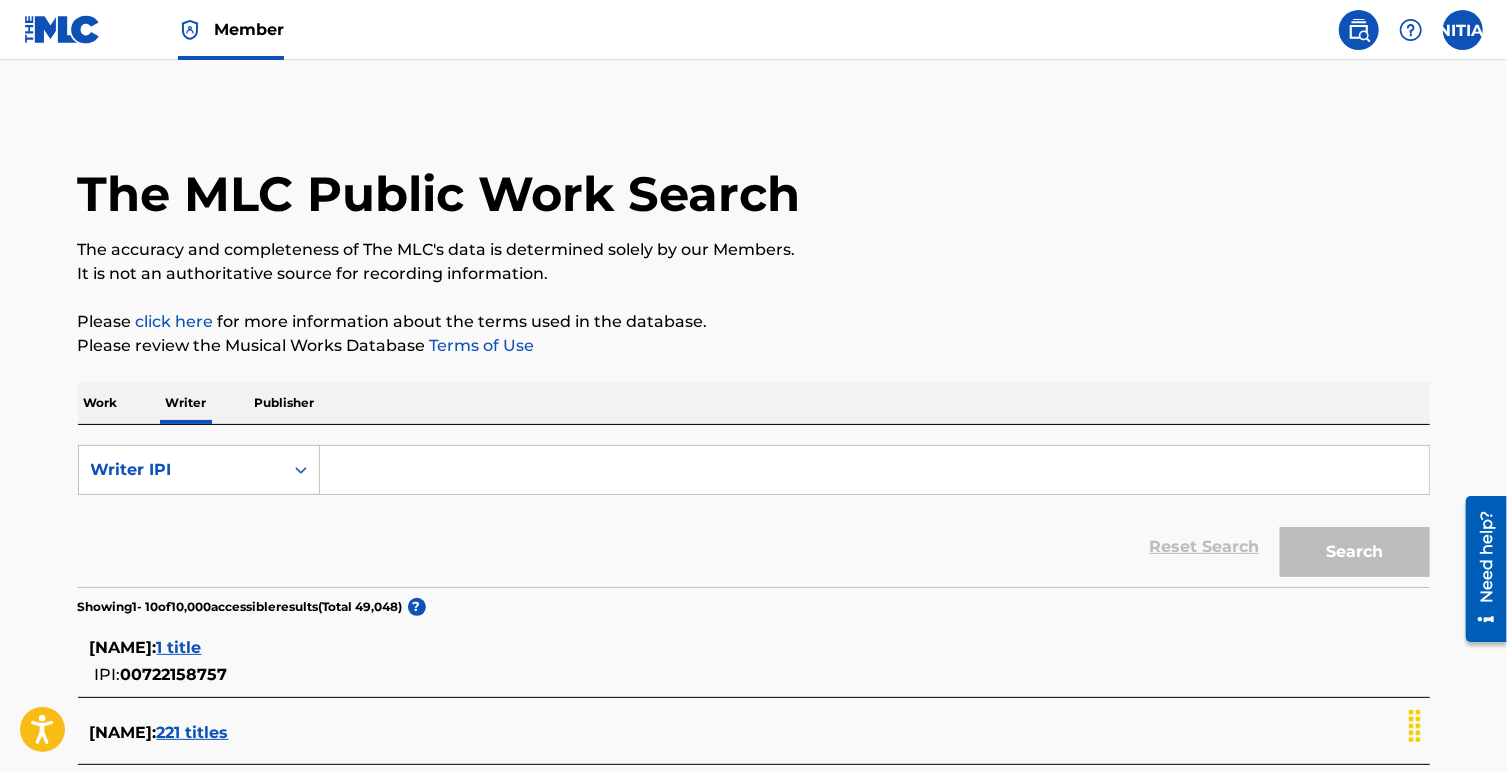 click at bounding box center (874, 470) 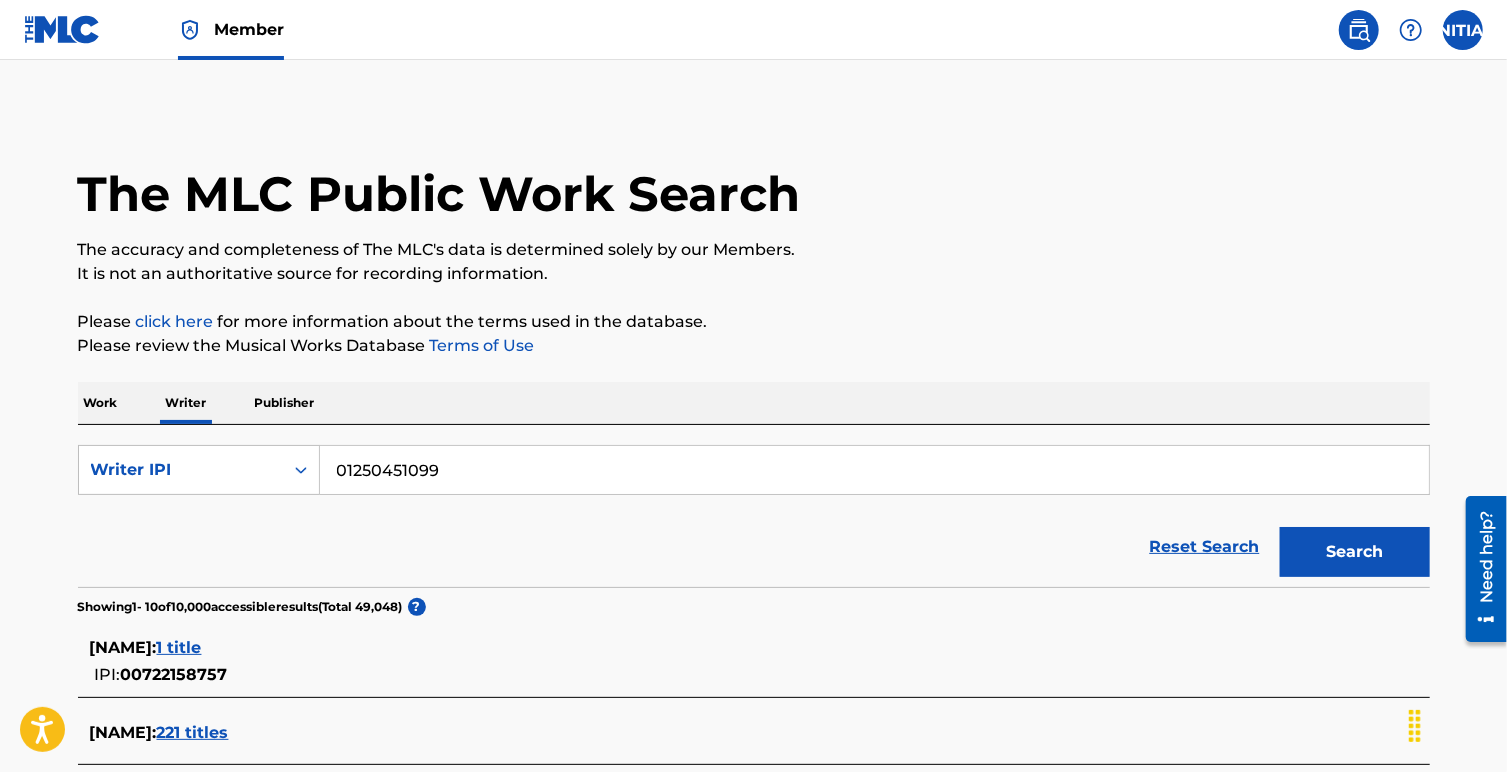 type on "01250451099" 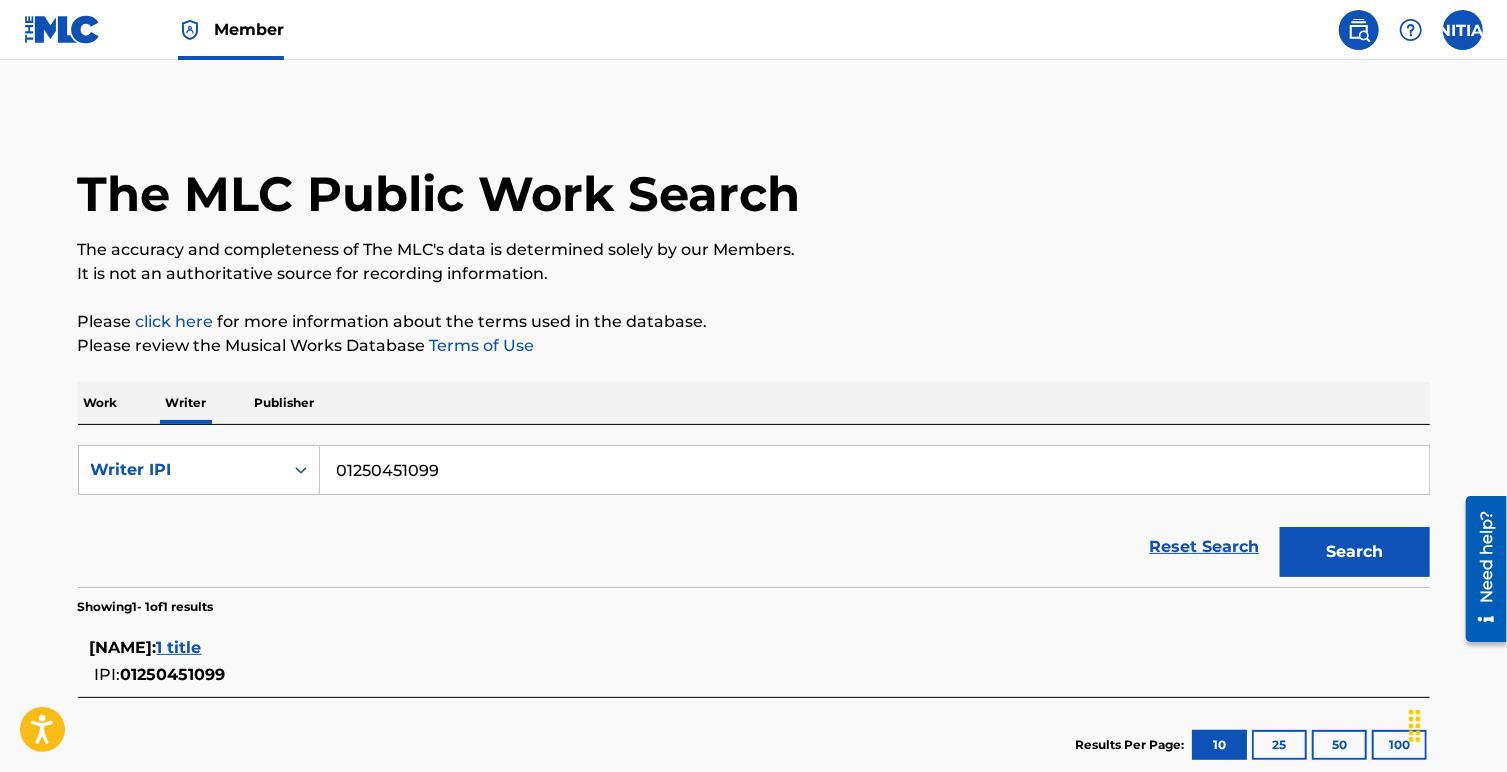 click on "1 title" at bounding box center [179, 647] 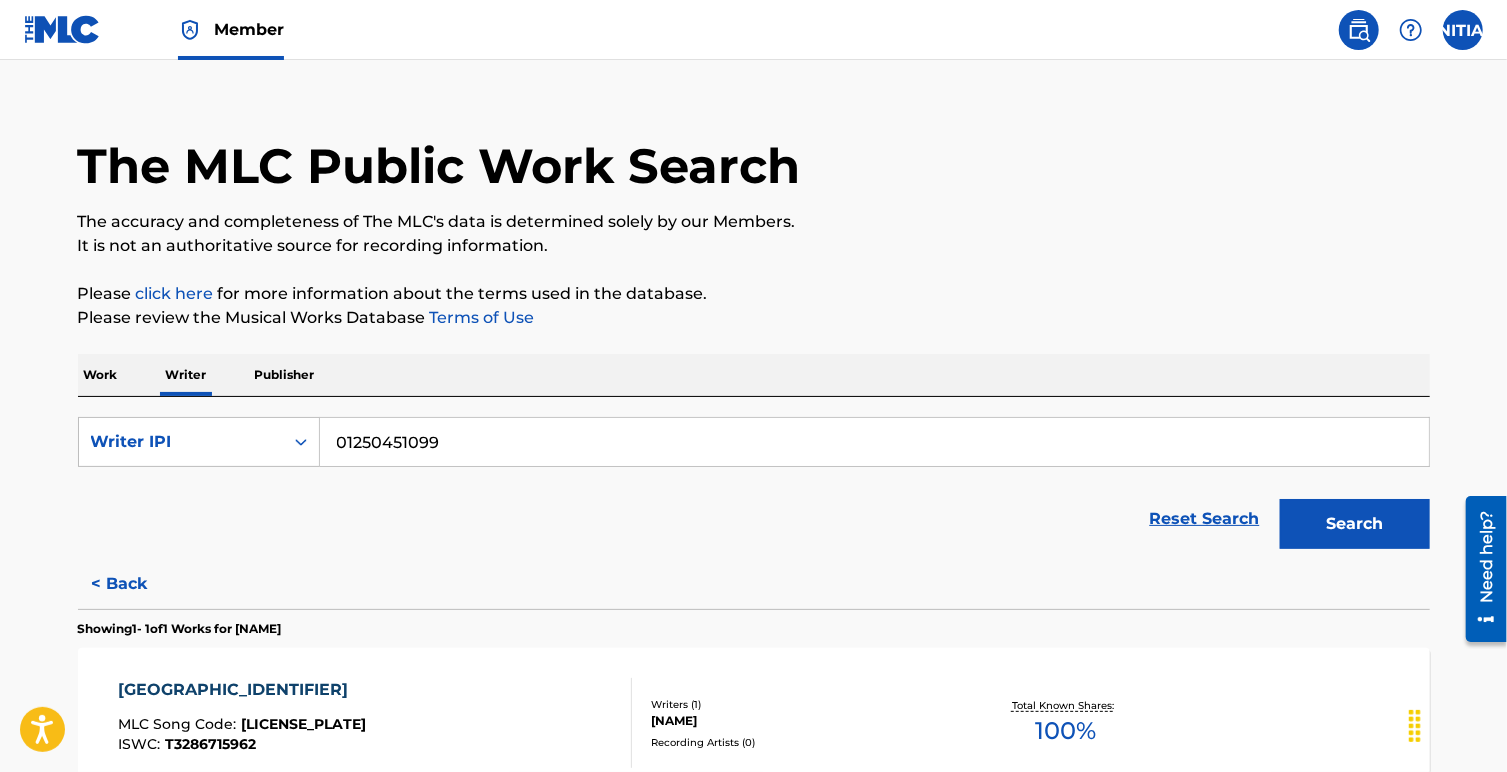 scroll, scrollTop: 0, scrollLeft: 0, axis: both 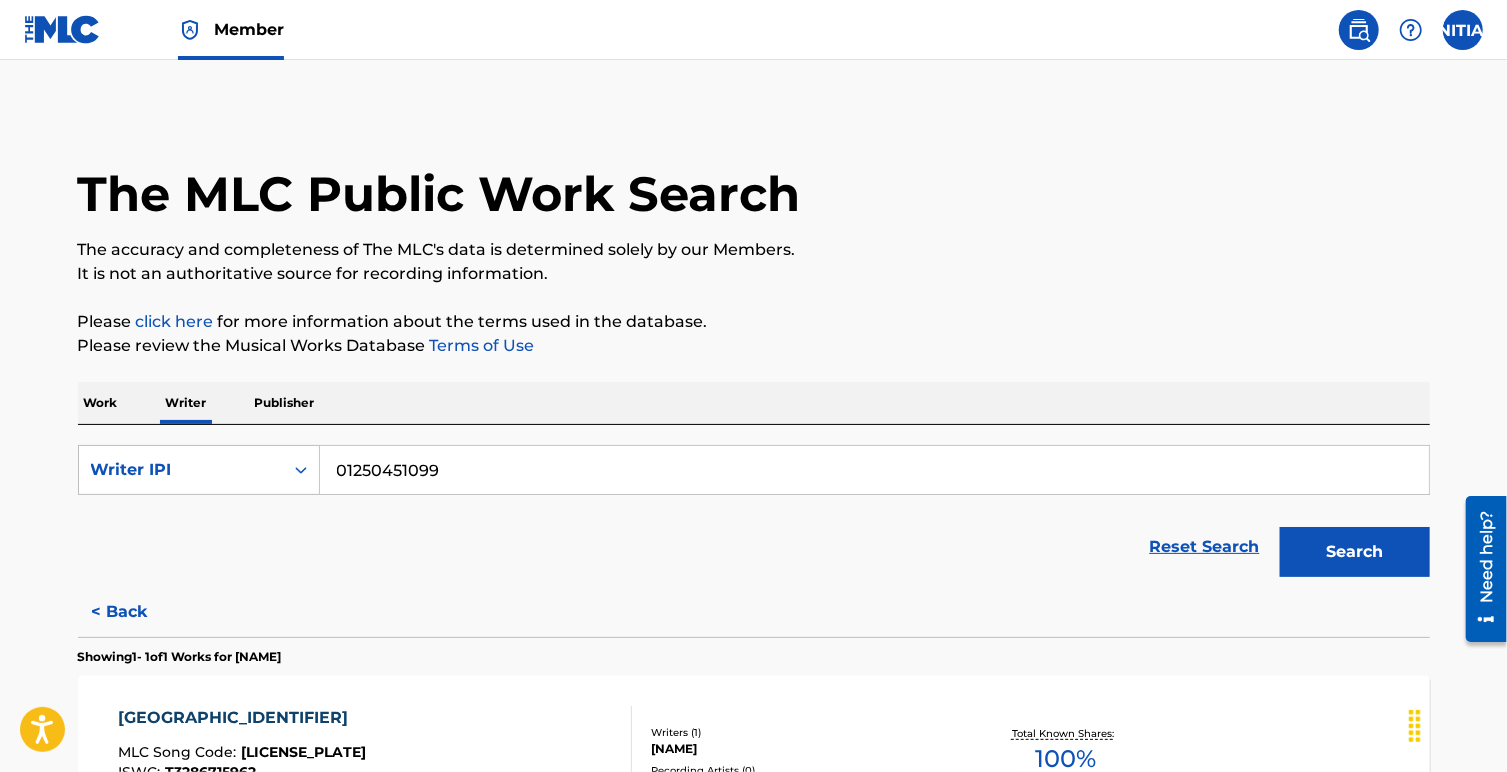 click at bounding box center (1463, 30) 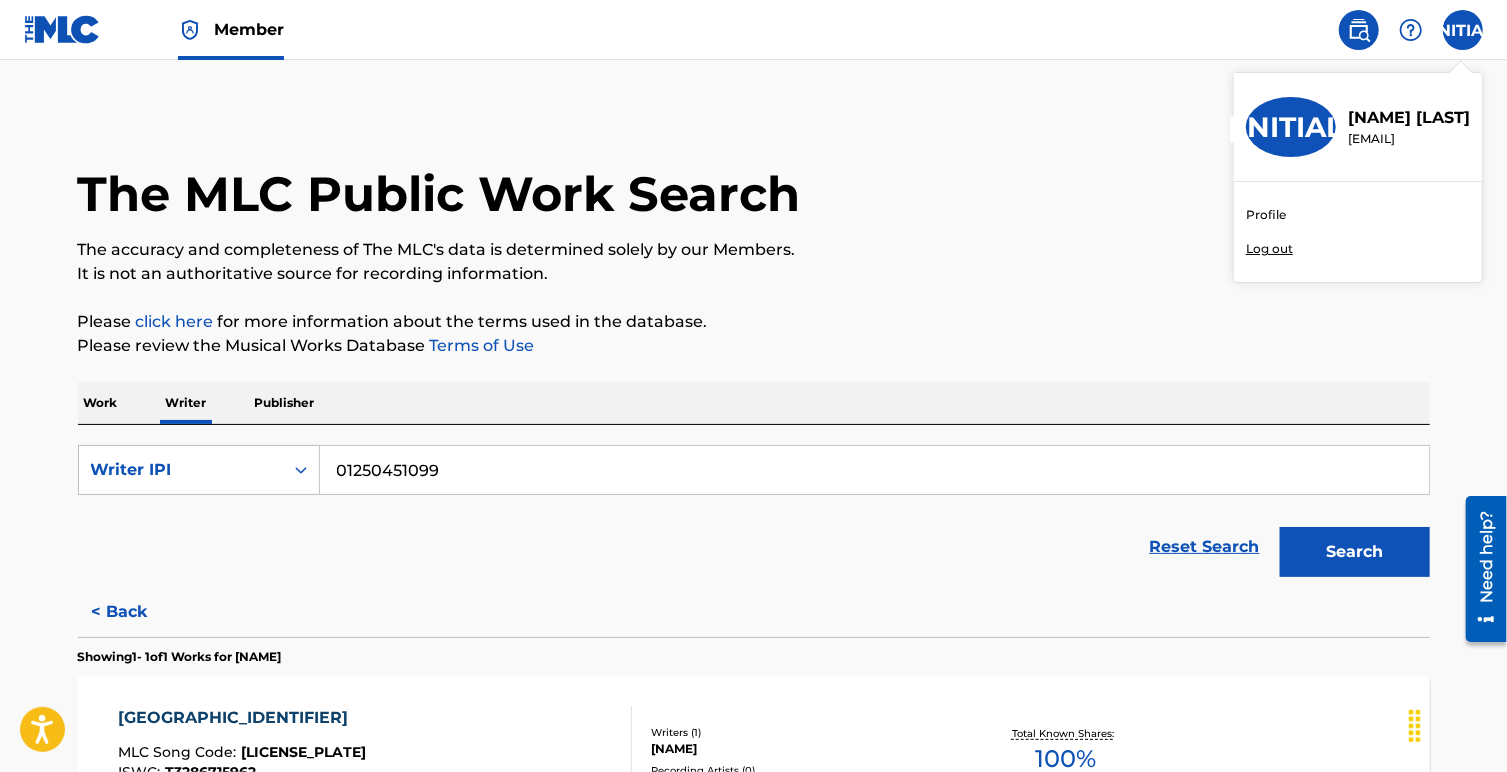 click on "[FIRST] [LAST]" at bounding box center [1409, 118] 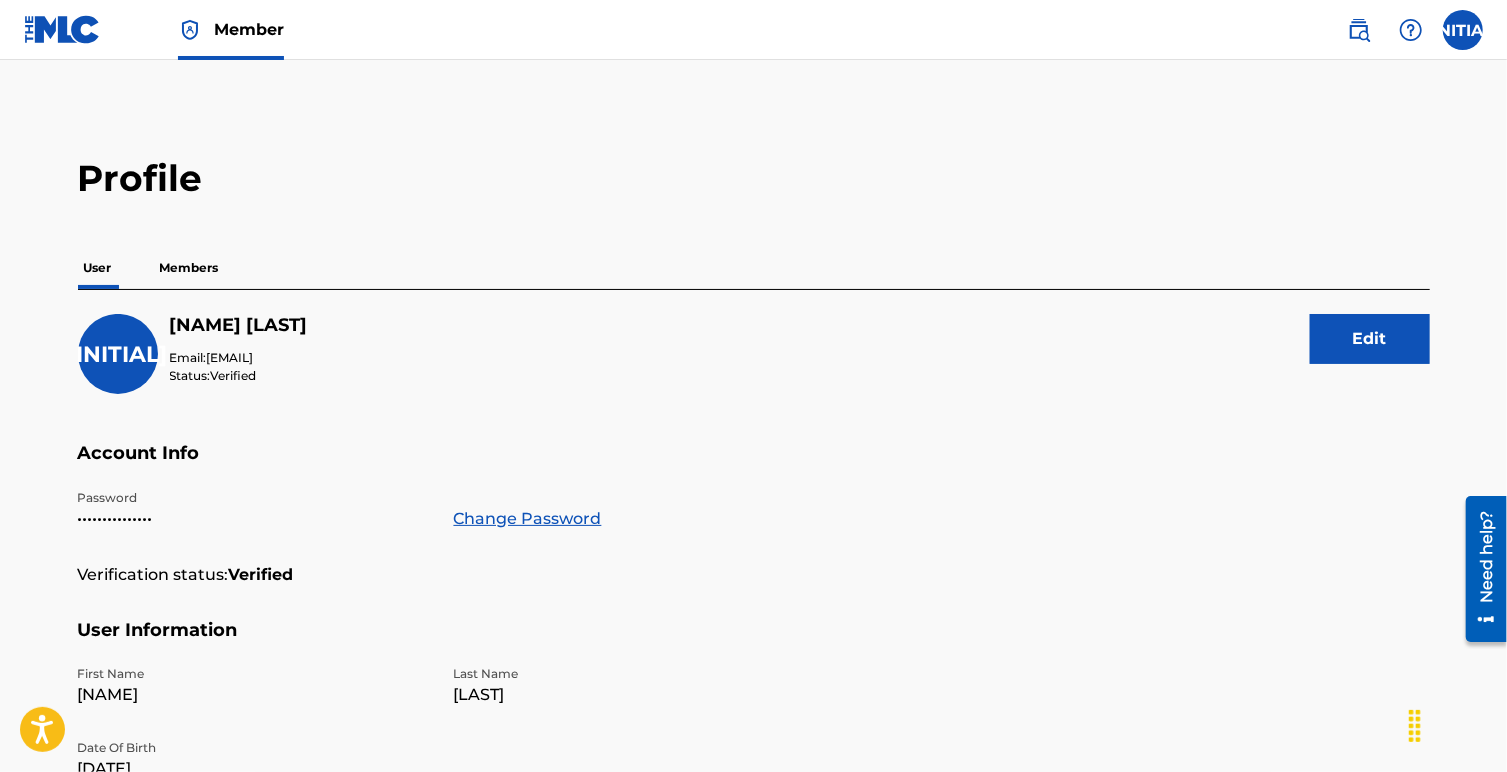 click at bounding box center [1359, 30] 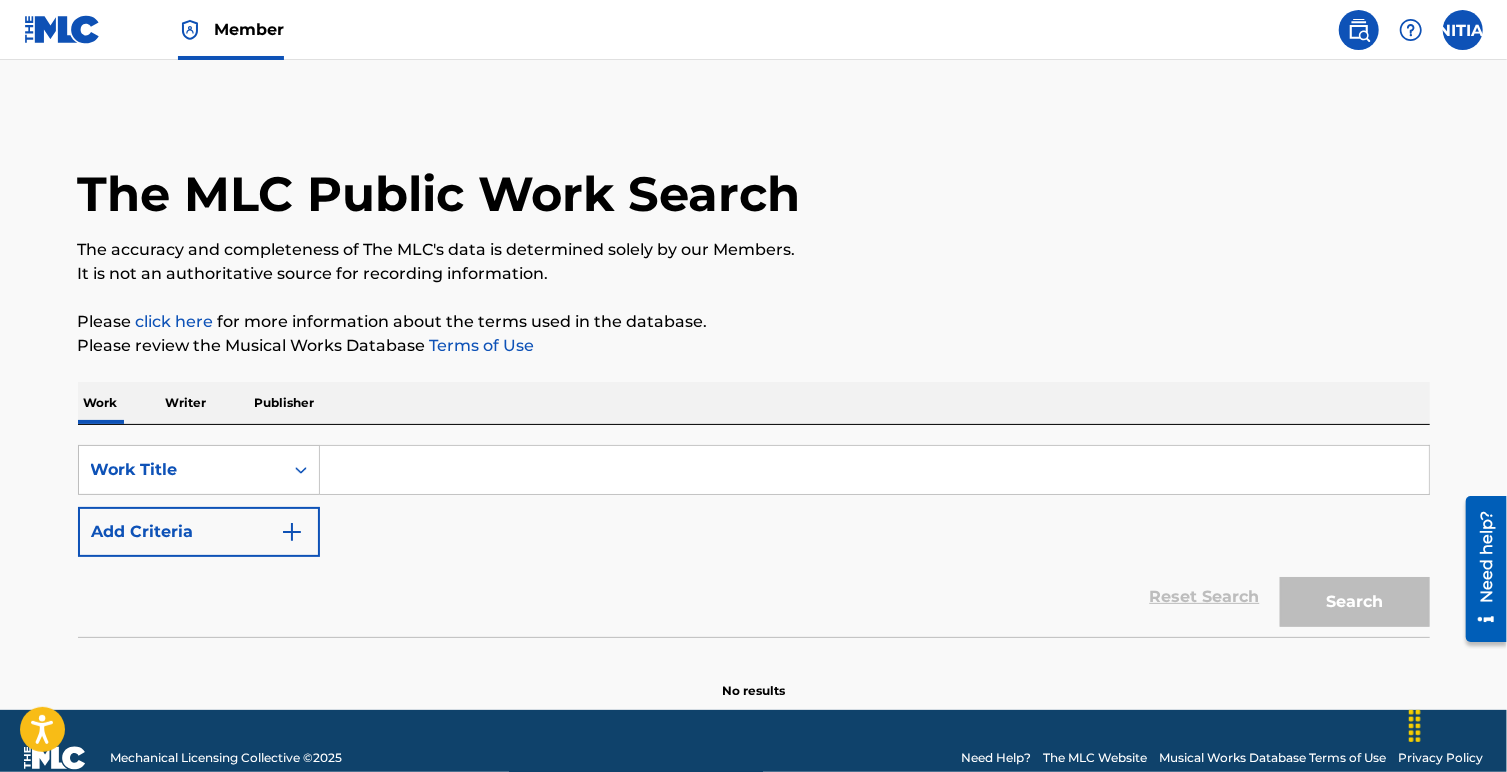 click at bounding box center (874, 470) 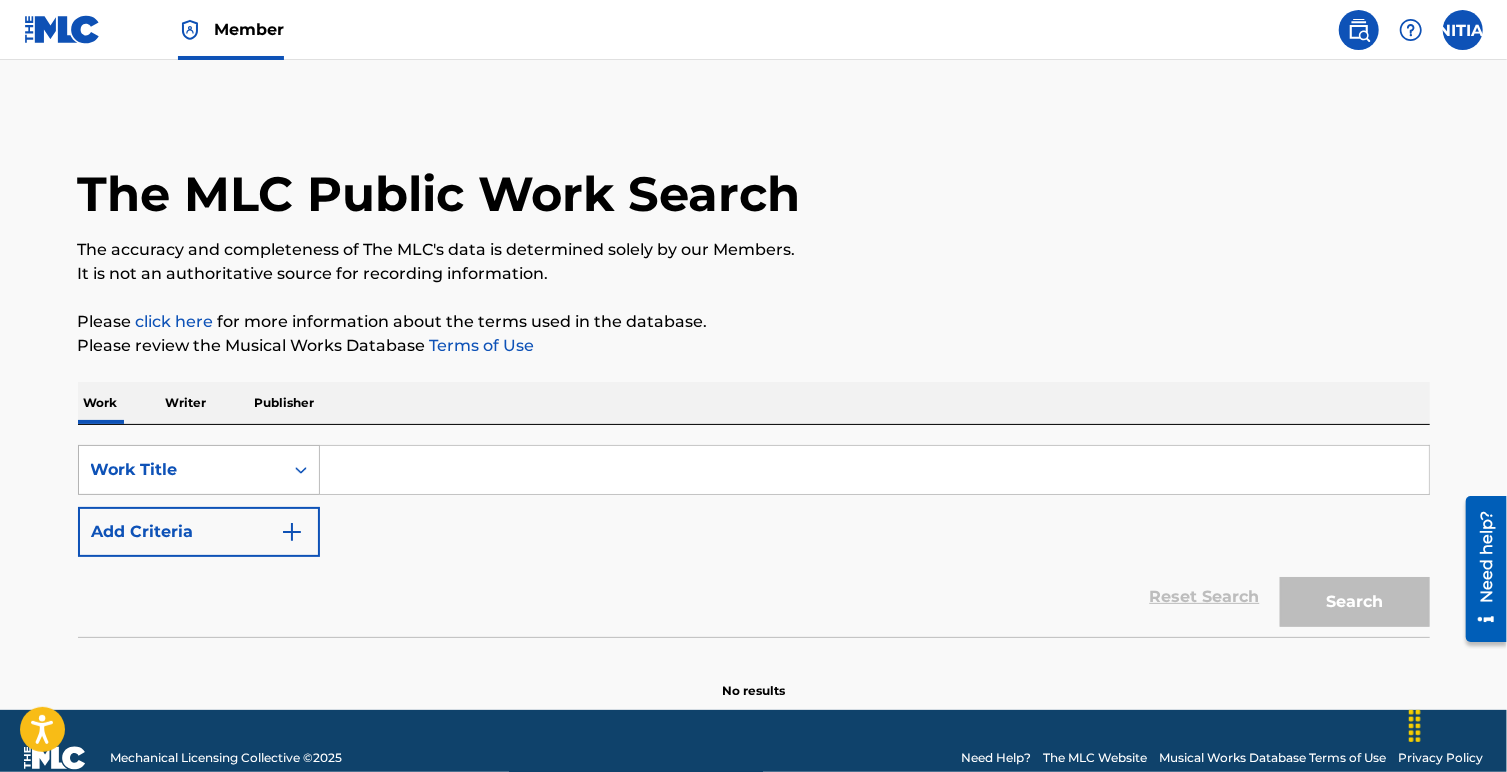 scroll, scrollTop: 23, scrollLeft: 0, axis: vertical 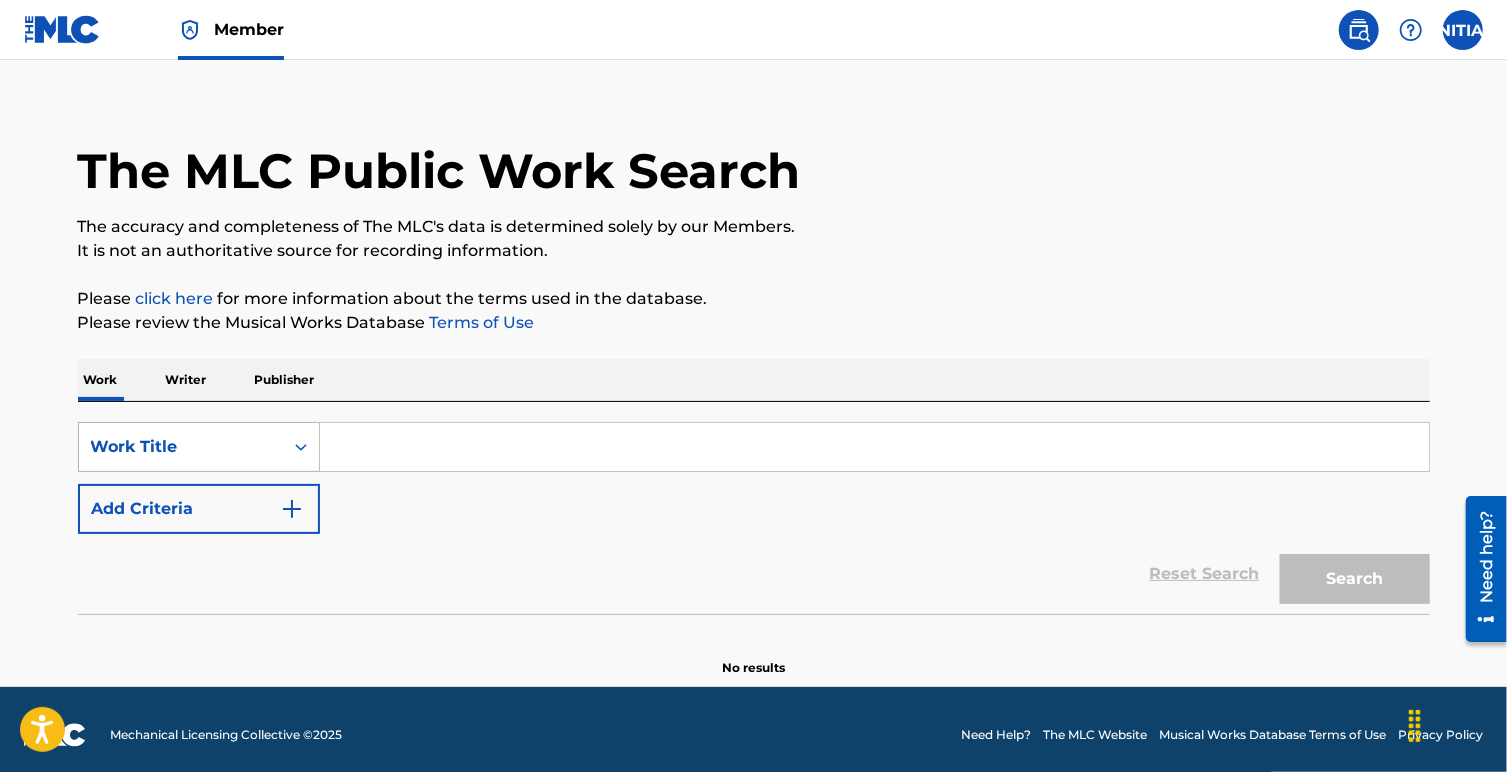 click on "Work Title" at bounding box center [199, 447] 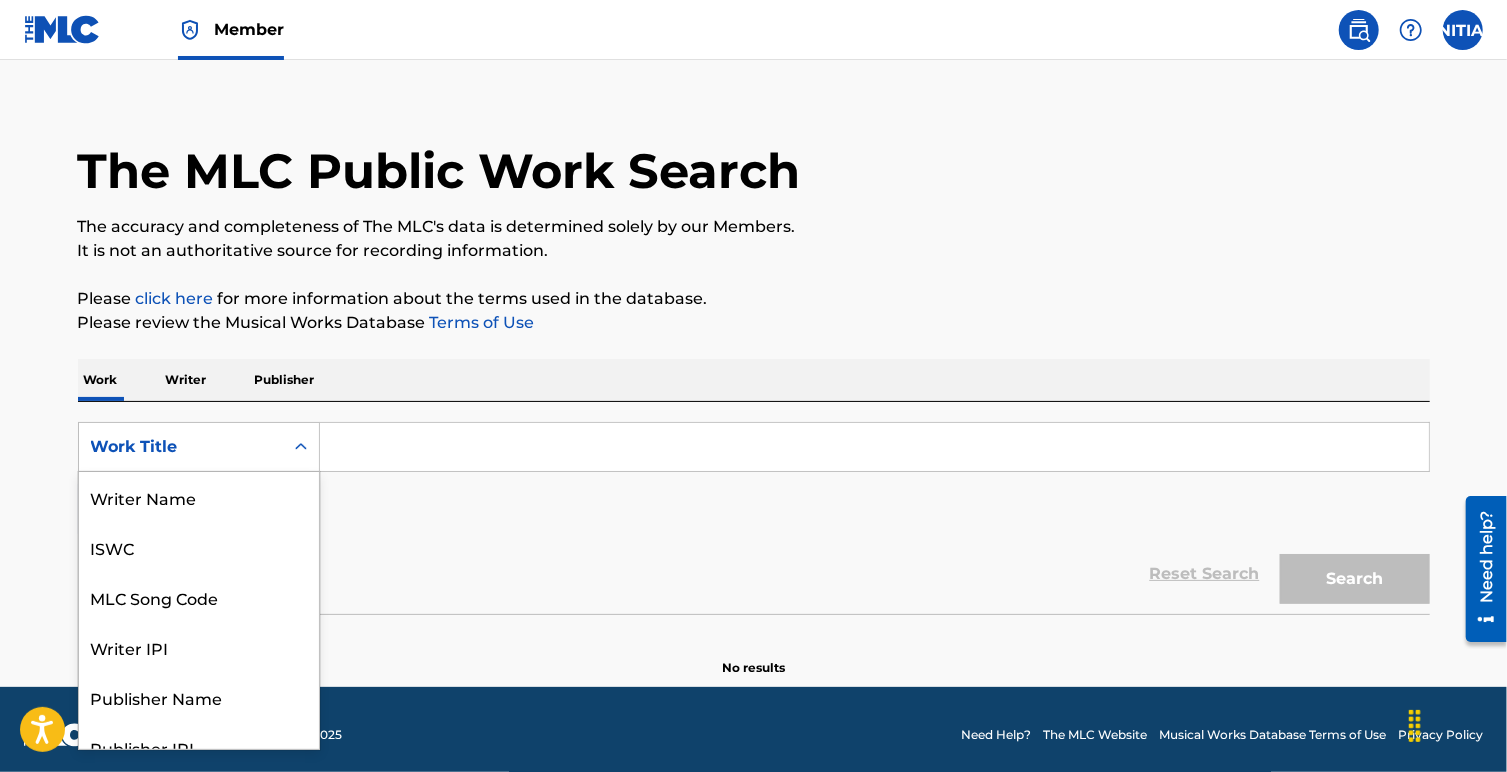 scroll, scrollTop: 100, scrollLeft: 0, axis: vertical 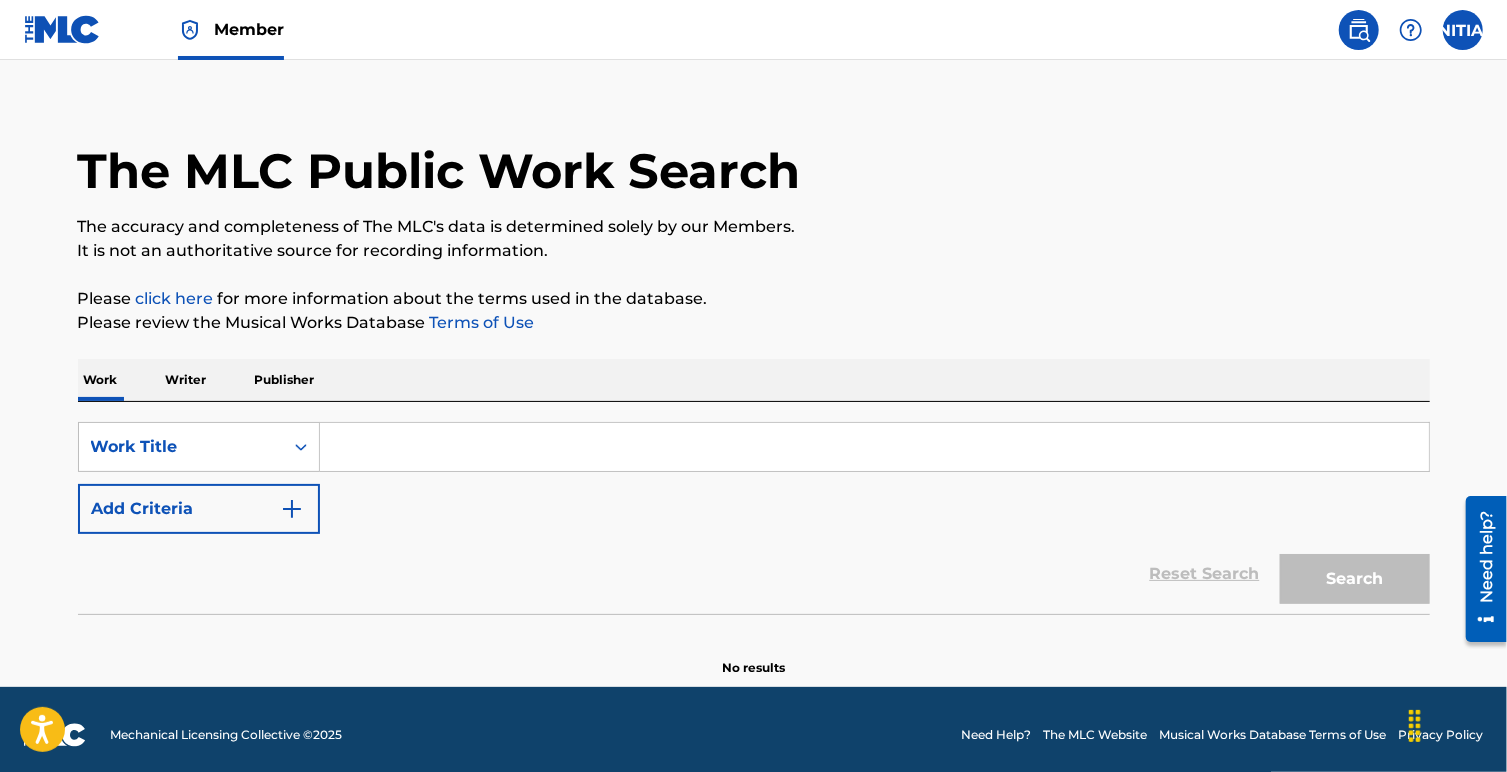 click on "The MLC Public Work Search The accuracy and completeness of The MLC's data is determined solely by our Members. It is not an authoritative source for recording information. Please   click here   for more information about the terms used in the database. Please review the Musical Works Database   Terms of Use Work Writer Publisher SearchWithCriteria5beff1e8-97bc-4348-841b-606f323457ed Work Title Add Criteria Reset Search Search No results" at bounding box center (754, 382) 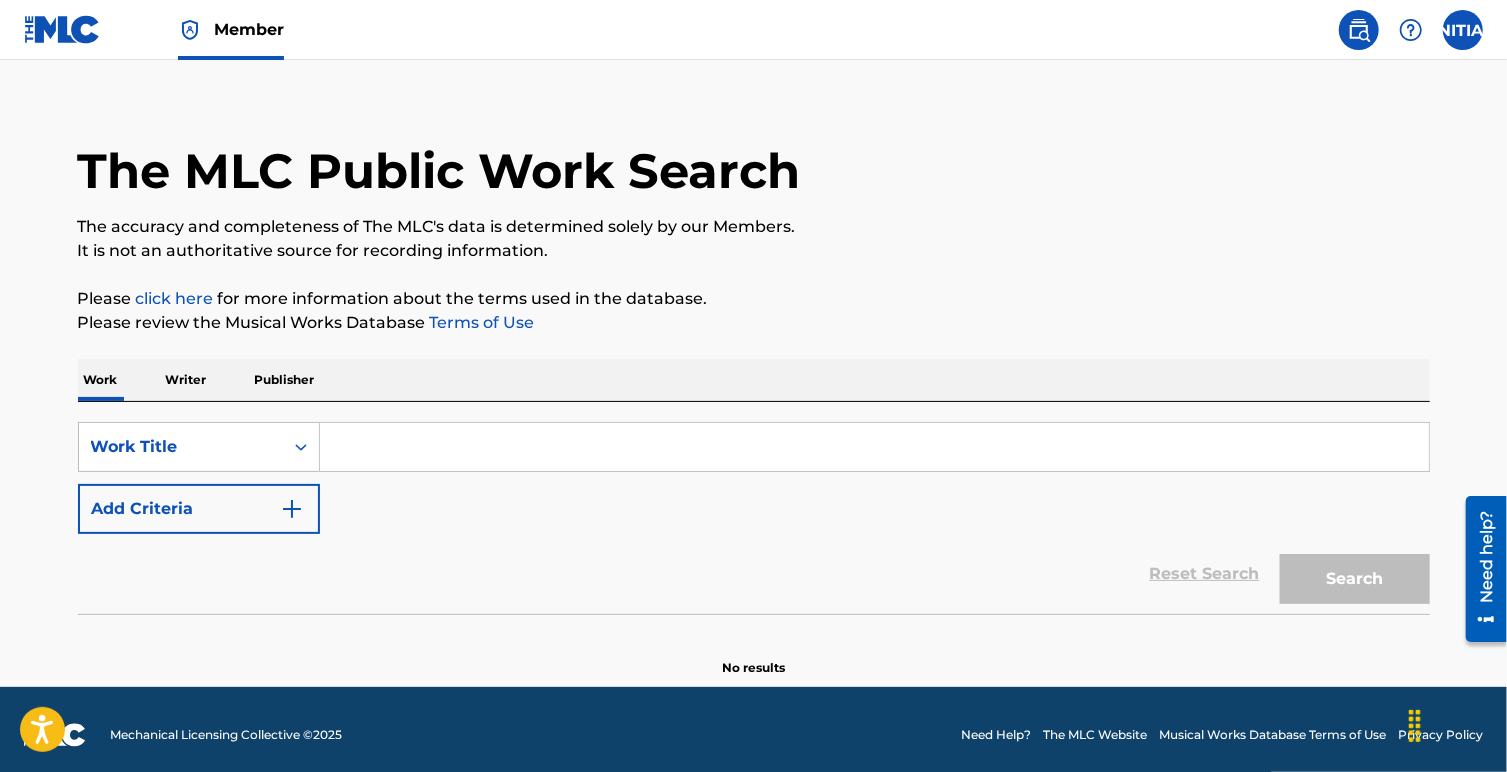click at bounding box center (874, 447) 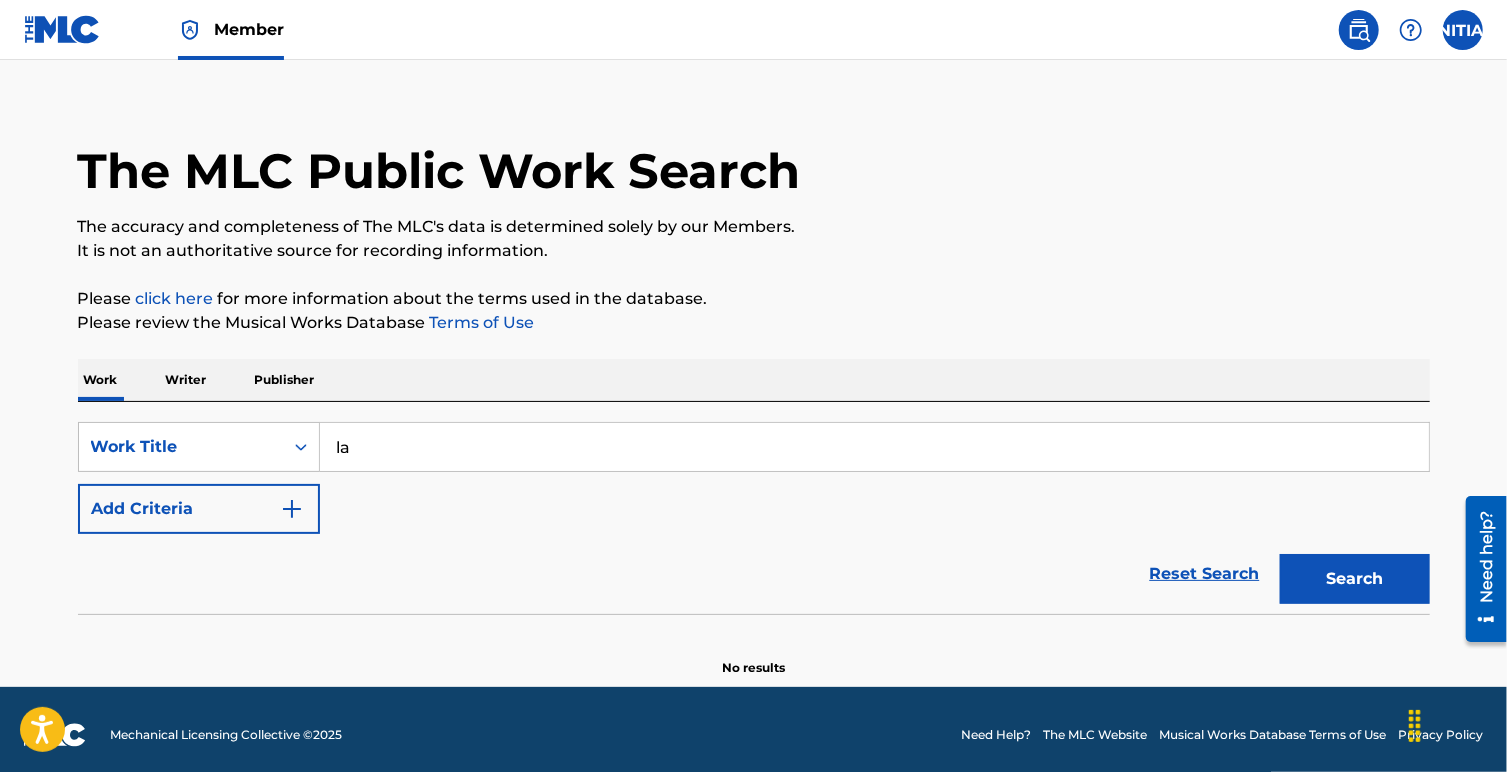type on "l" 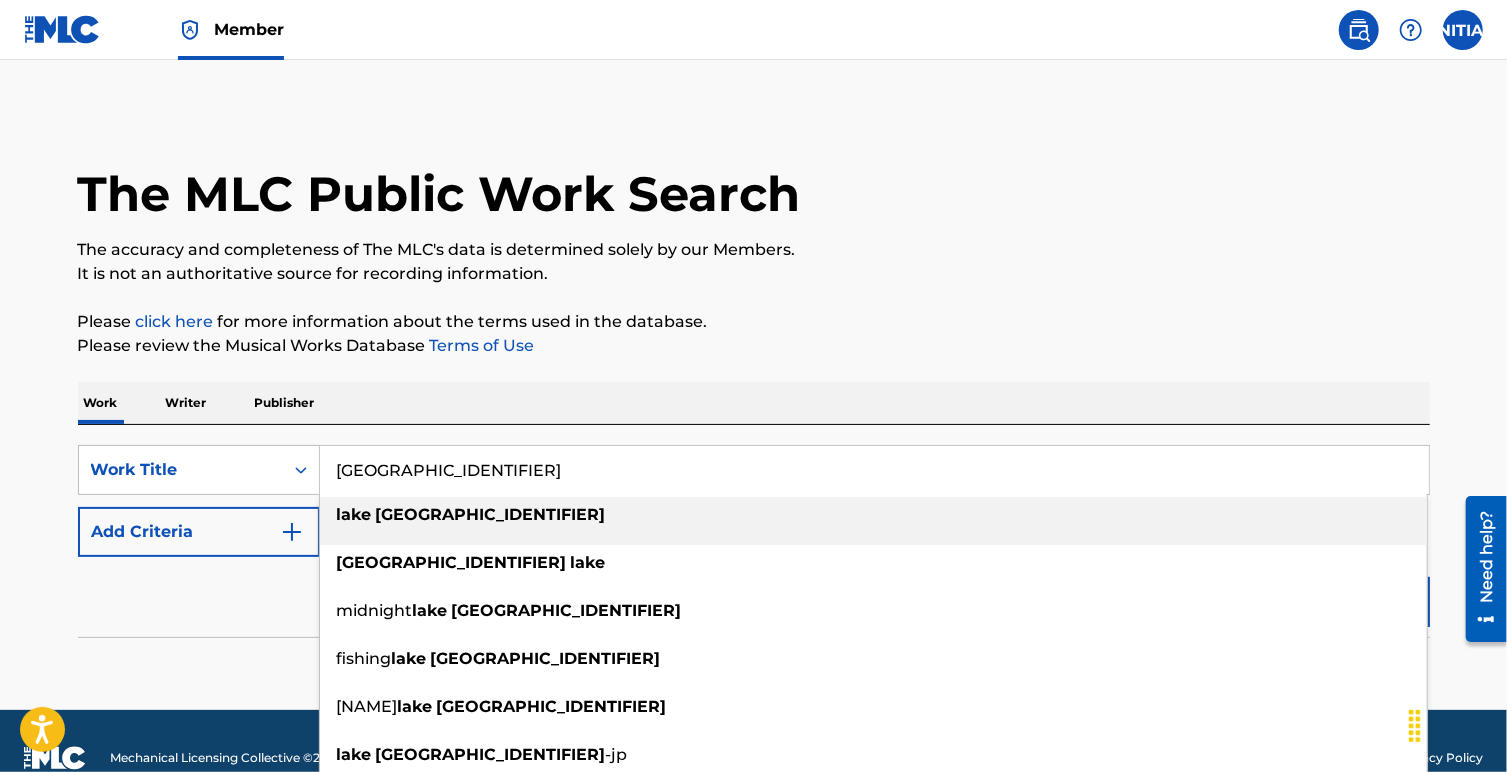 scroll, scrollTop: 14, scrollLeft: 0, axis: vertical 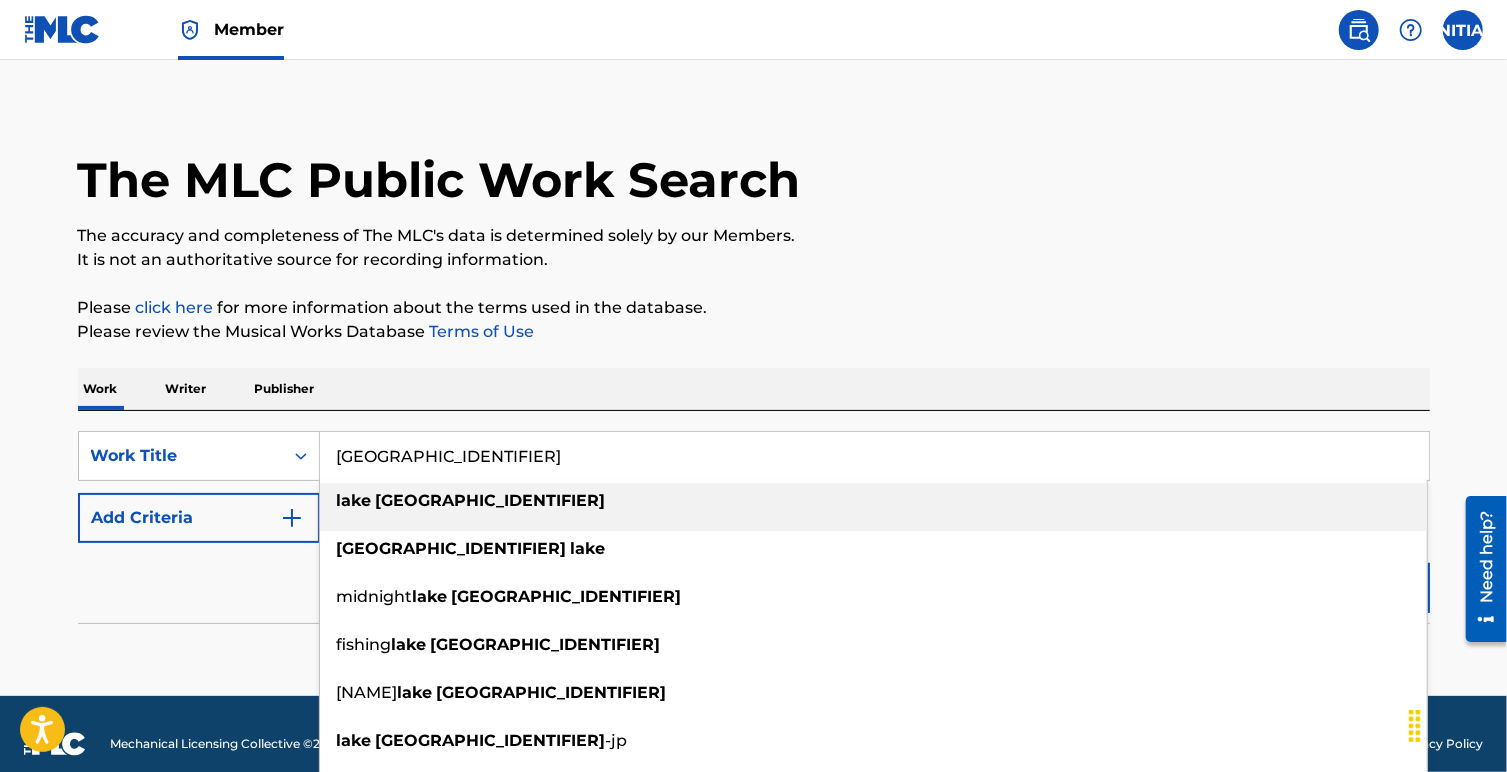click on "[GEOGRAPHIC_IDENTIFIER]" at bounding box center [491, 500] 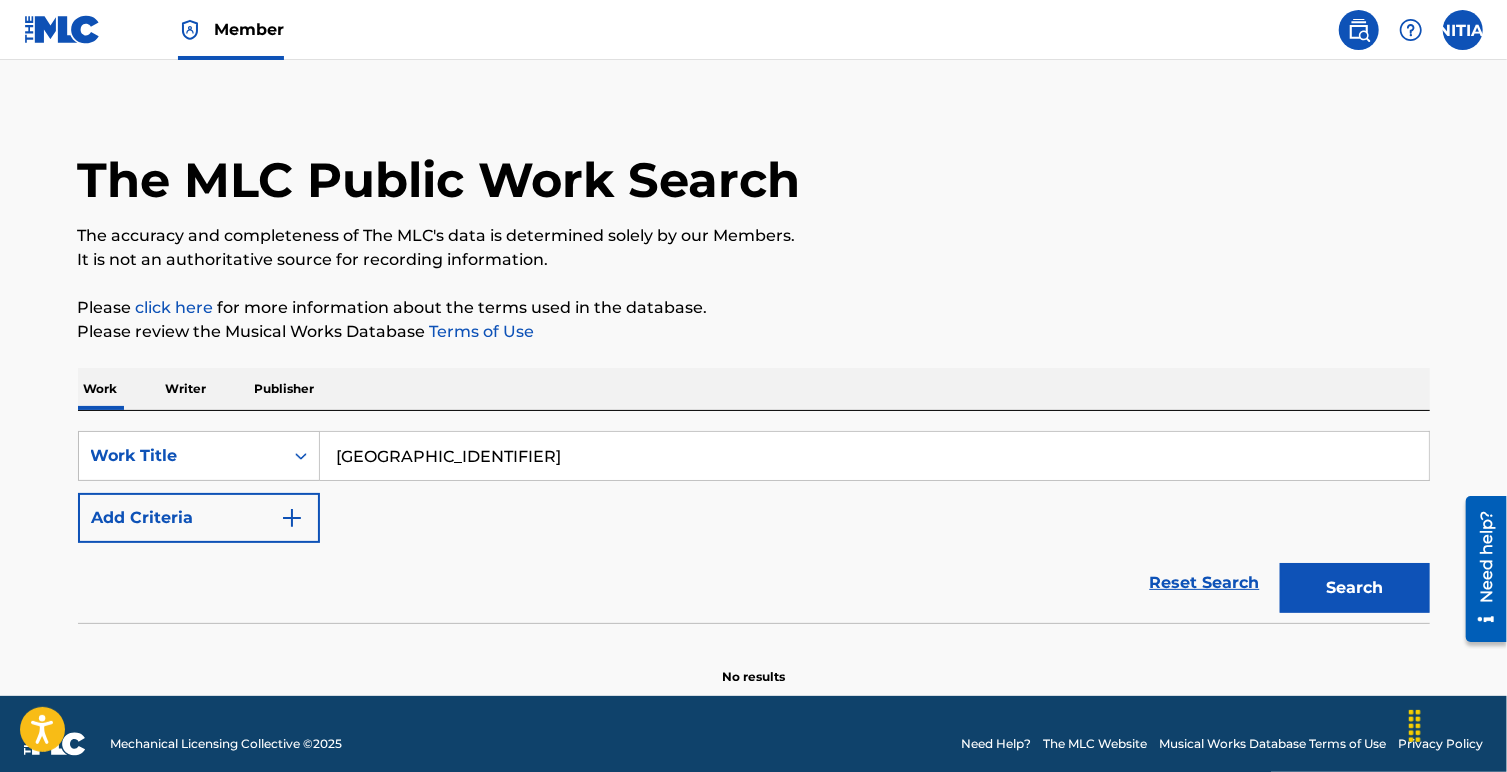 click on "Search" at bounding box center [1355, 588] 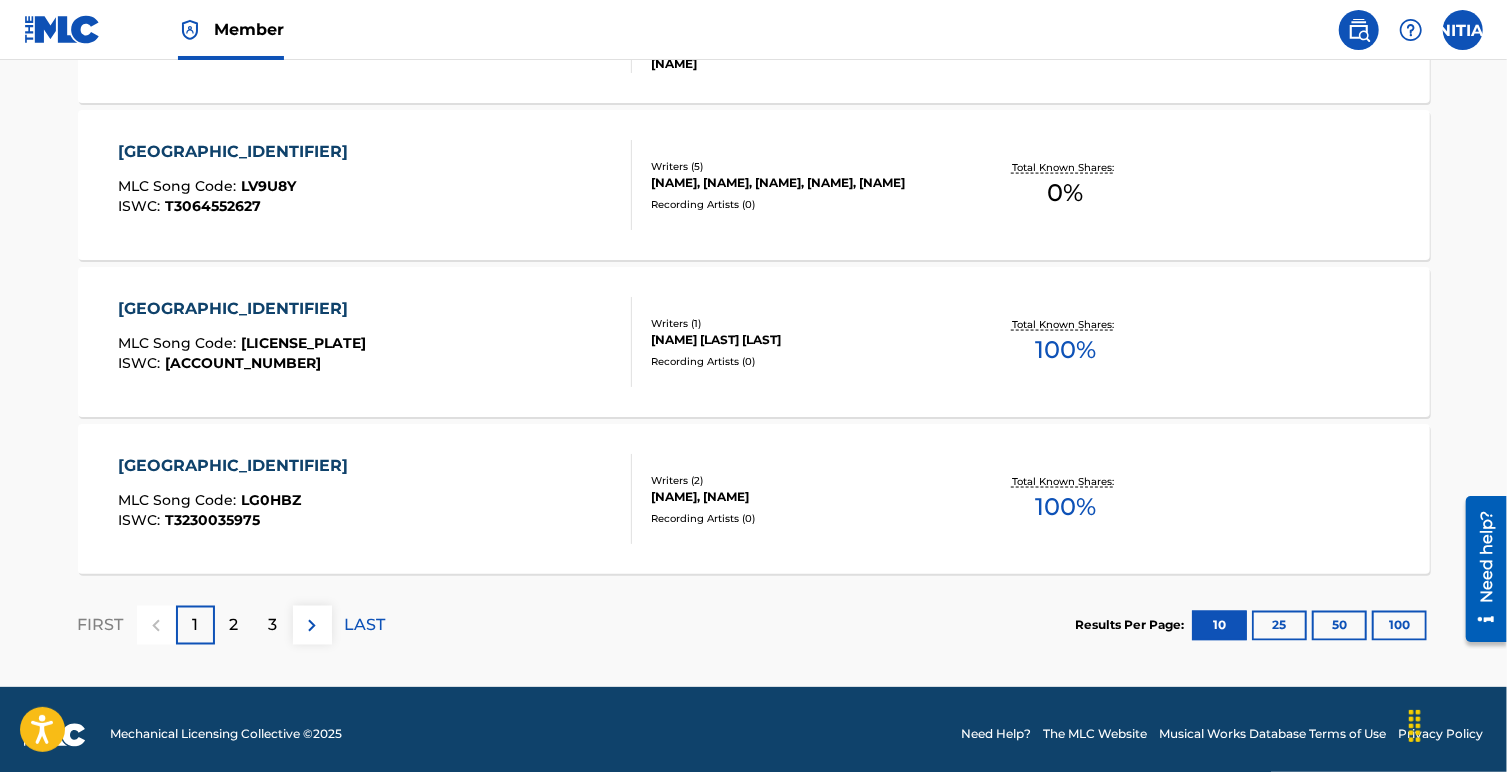 scroll, scrollTop: 1675, scrollLeft: 0, axis: vertical 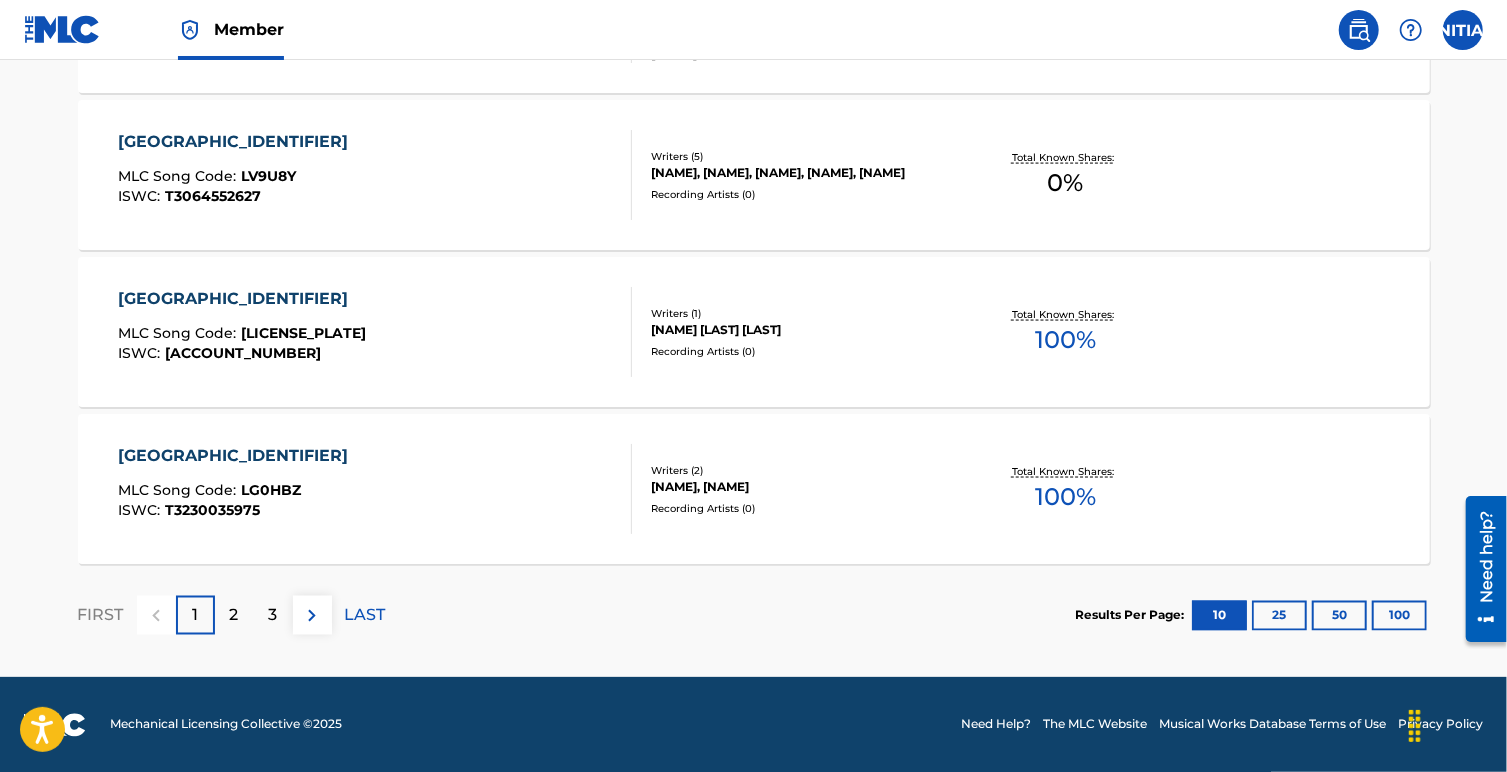 click at bounding box center (312, 616) 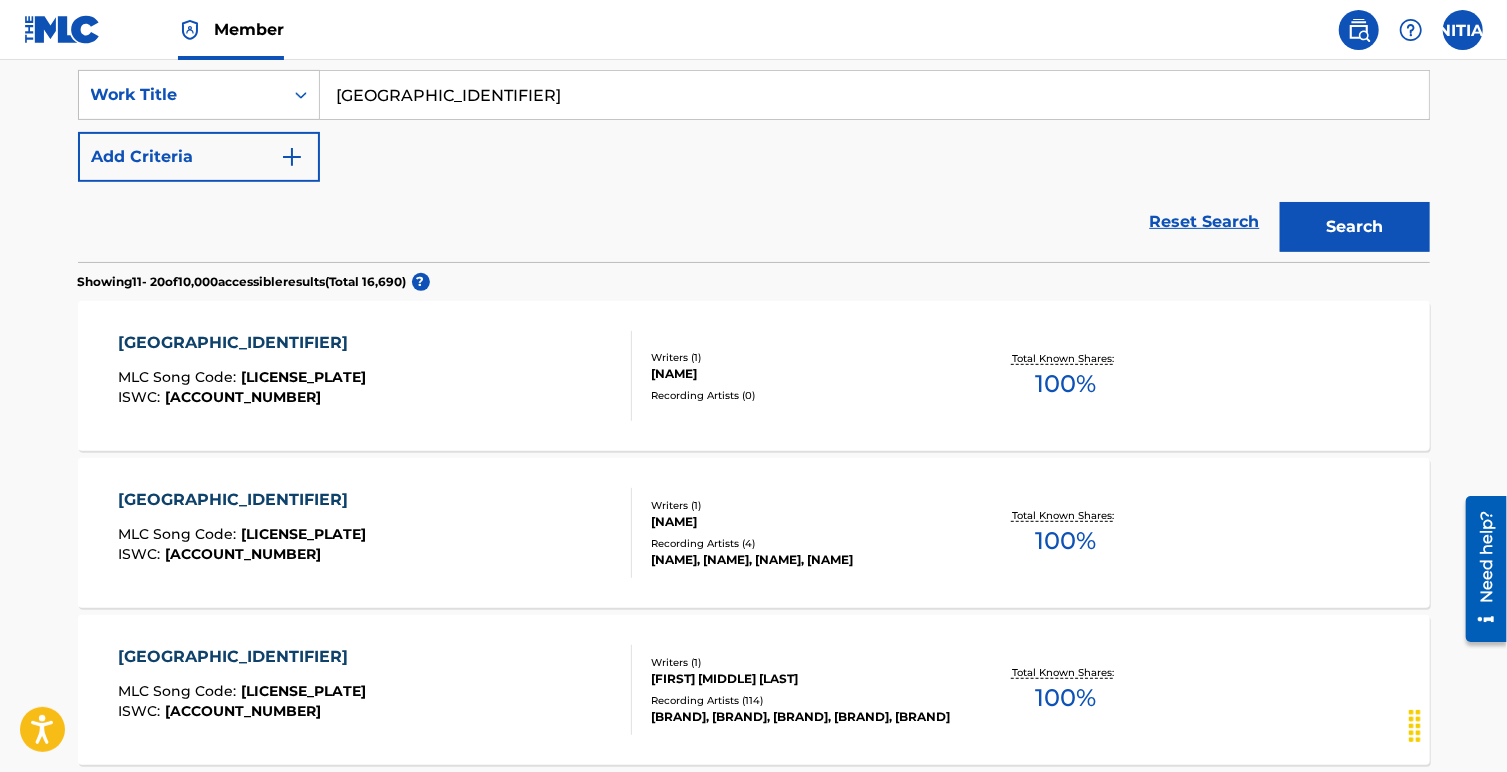 scroll, scrollTop: 0, scrollLeft: 0, axis: both 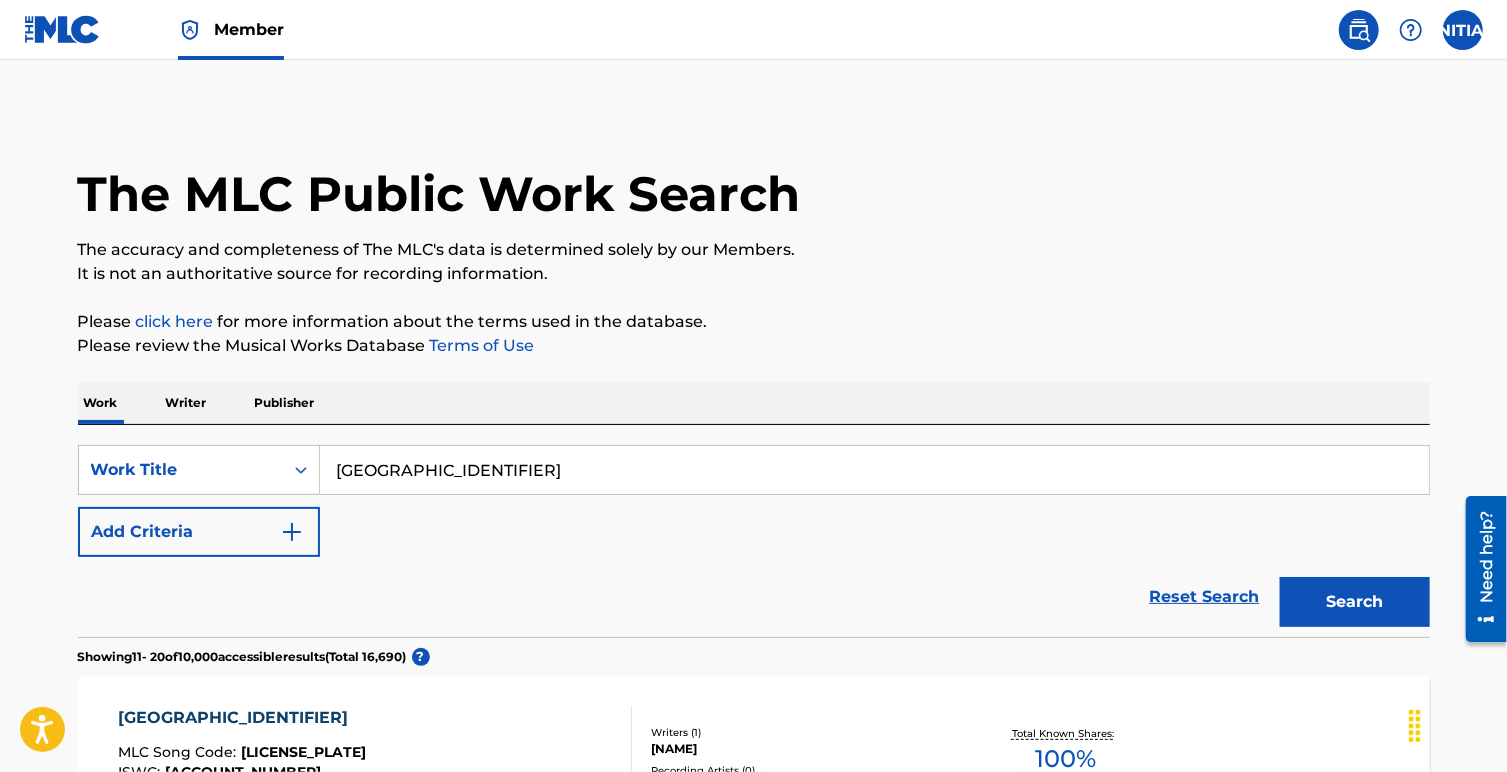 click on "Writer" at bounding box center [186, 403] 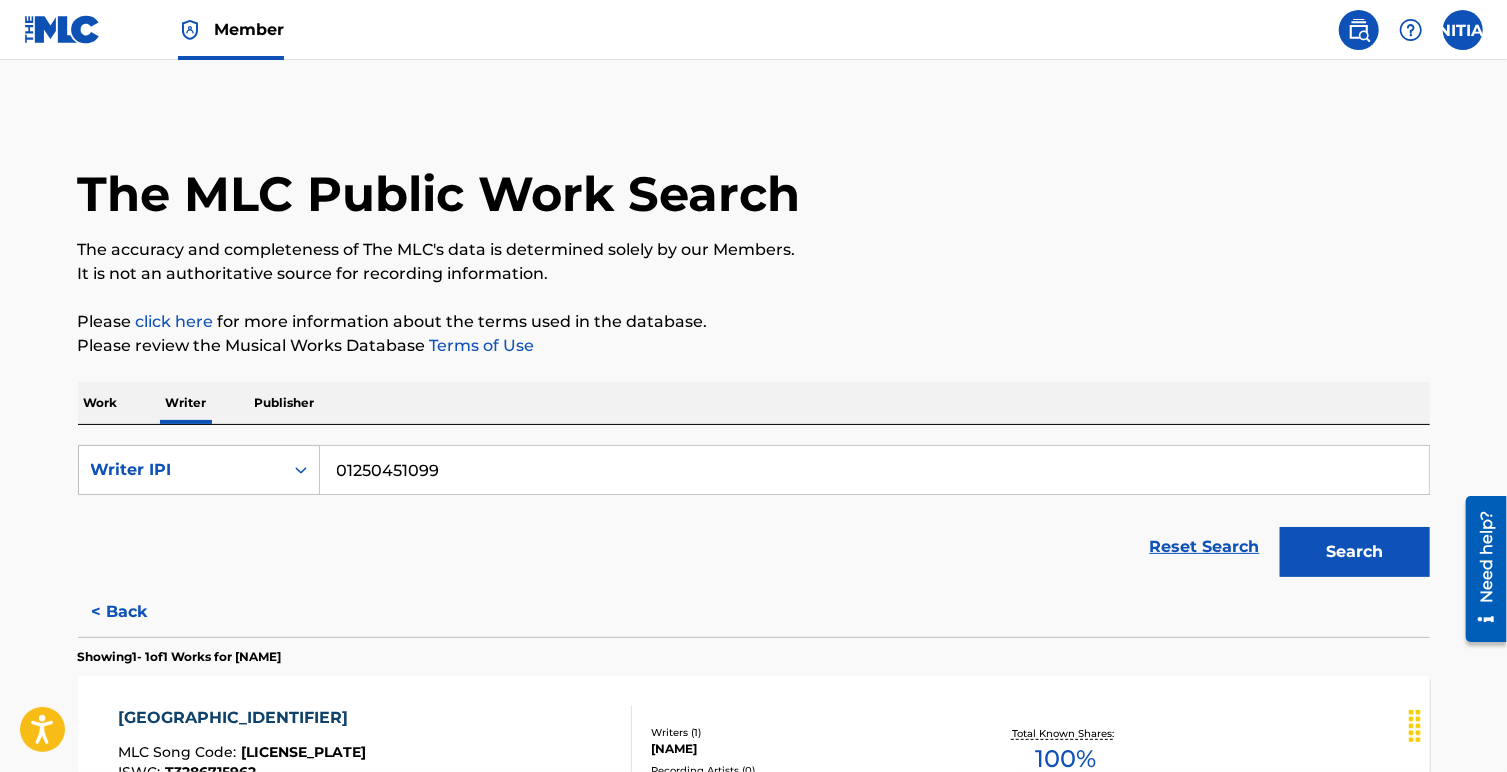 click on "Search" at bounding box center (1355, 552) 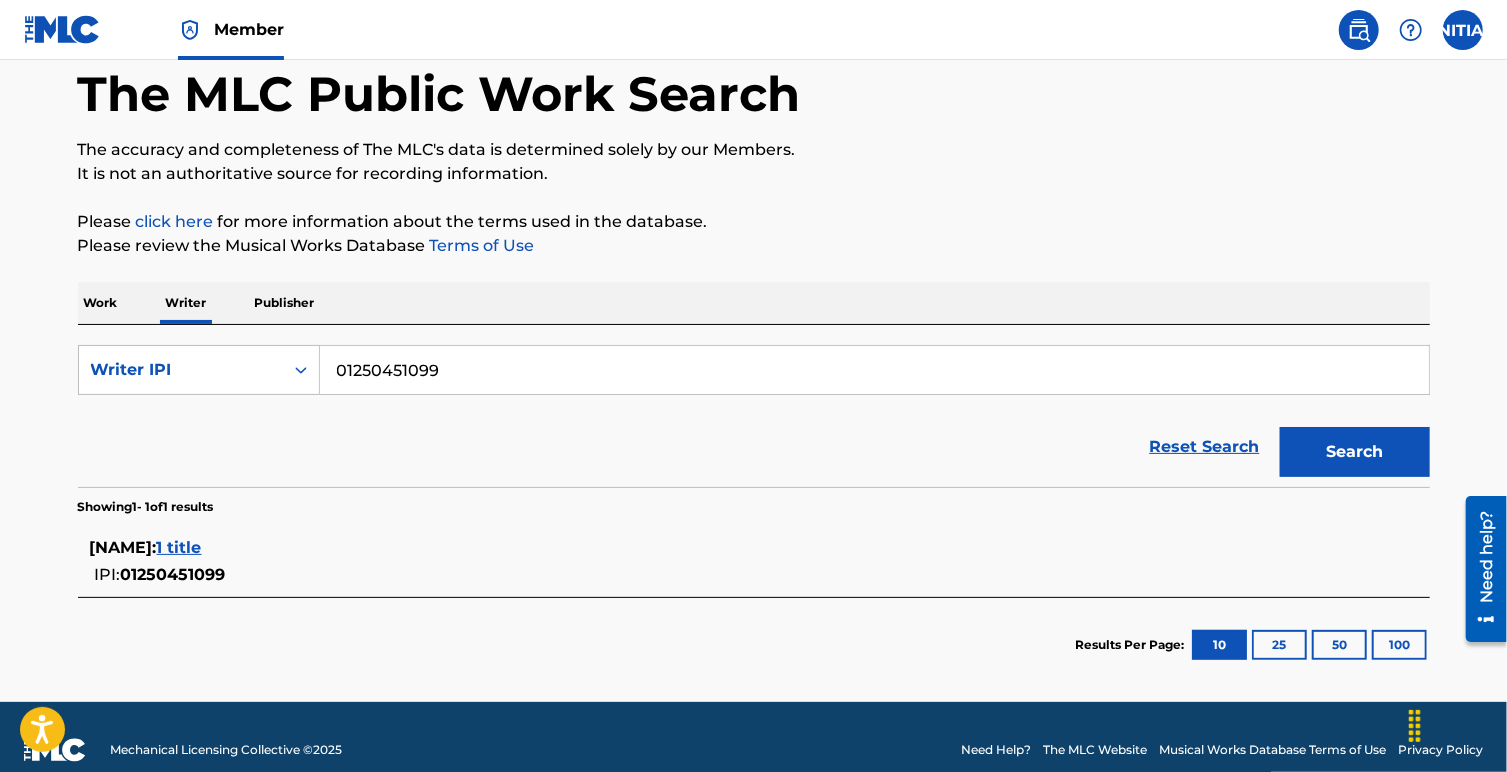 scroll, scrollTop: 124, scrollLeft: 0, axis: vertical 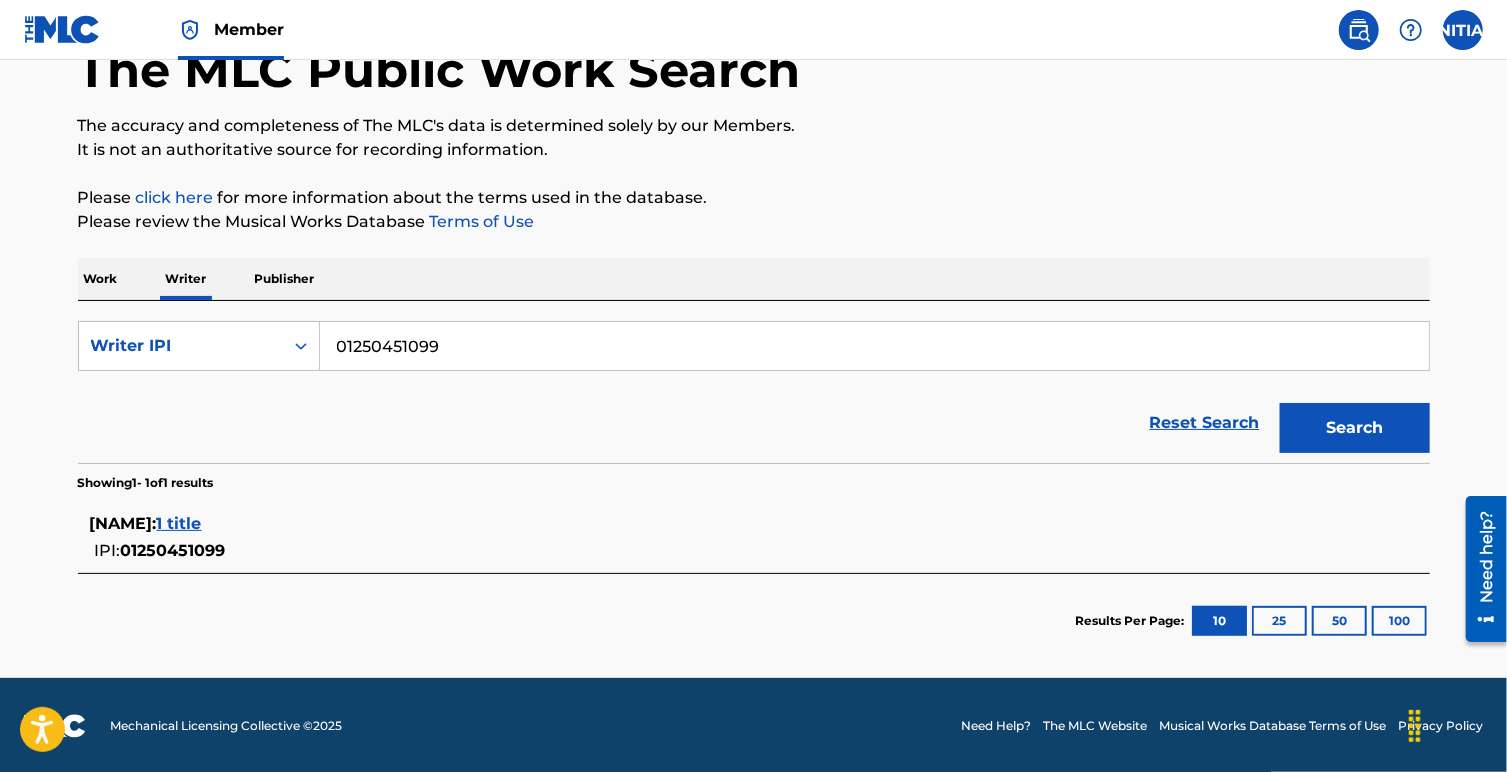 click on "1 title" at bounding box center (179, 523) 